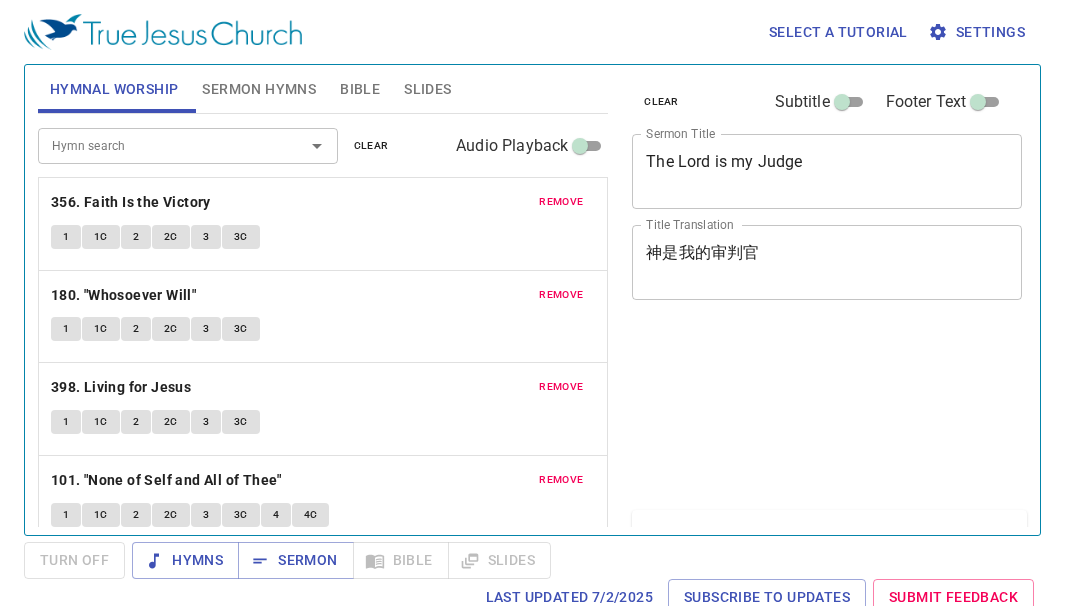 scroll, scrollTop: 0, scrollLeft: 0, axis: both 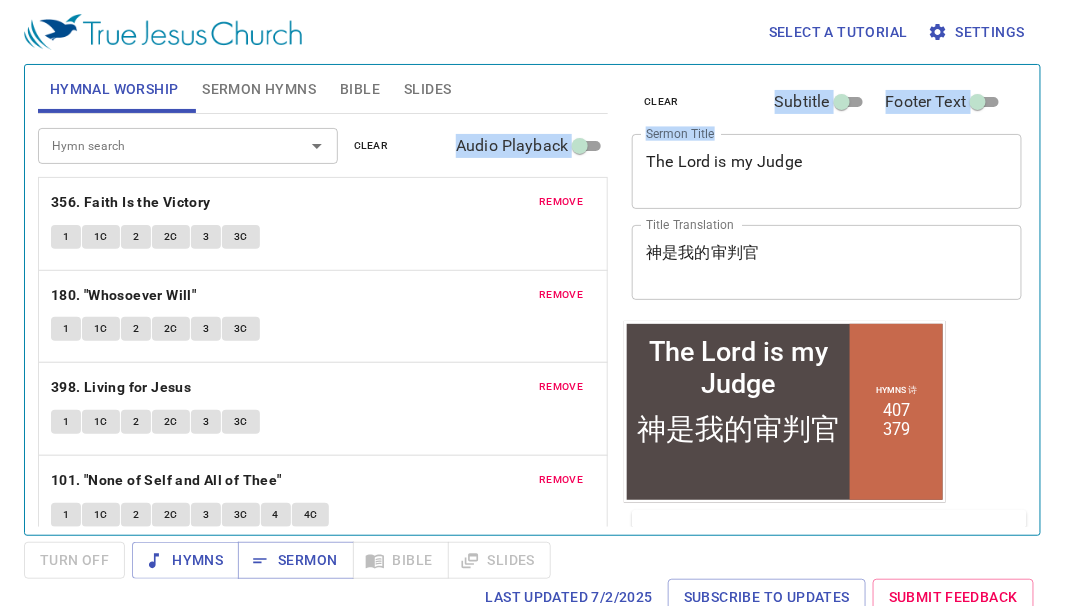 drag, startPoint x: 848, startPoint y: 141, endPoint x: 425, endPoint y: 136, distance: 423.02954 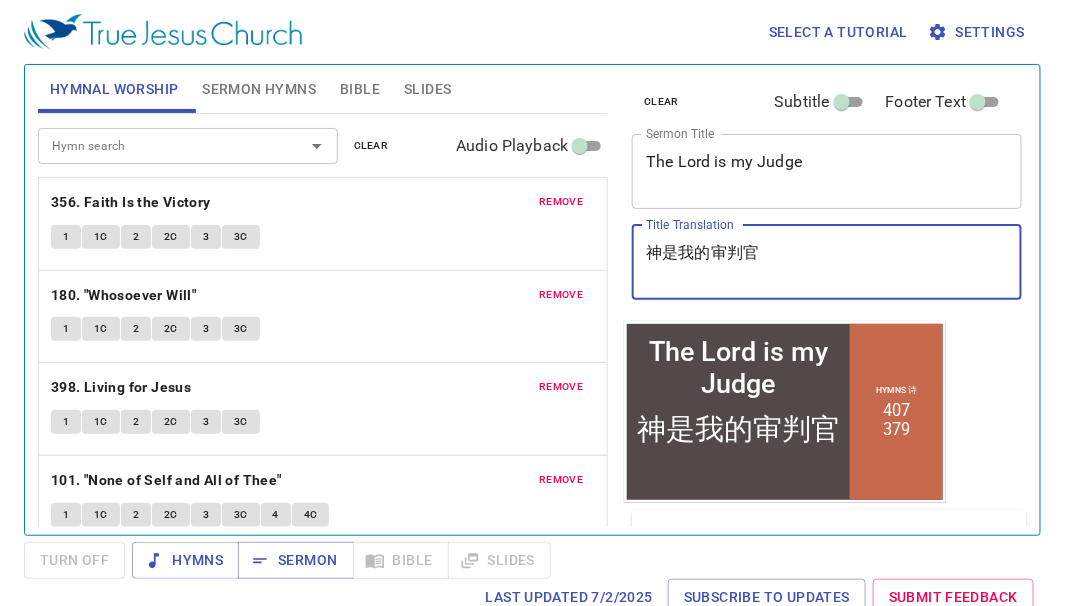 drag, startPoint x: 852, startPoint y: 253, endPoint x: 618, endPoint y: 234, distance: 234.7701 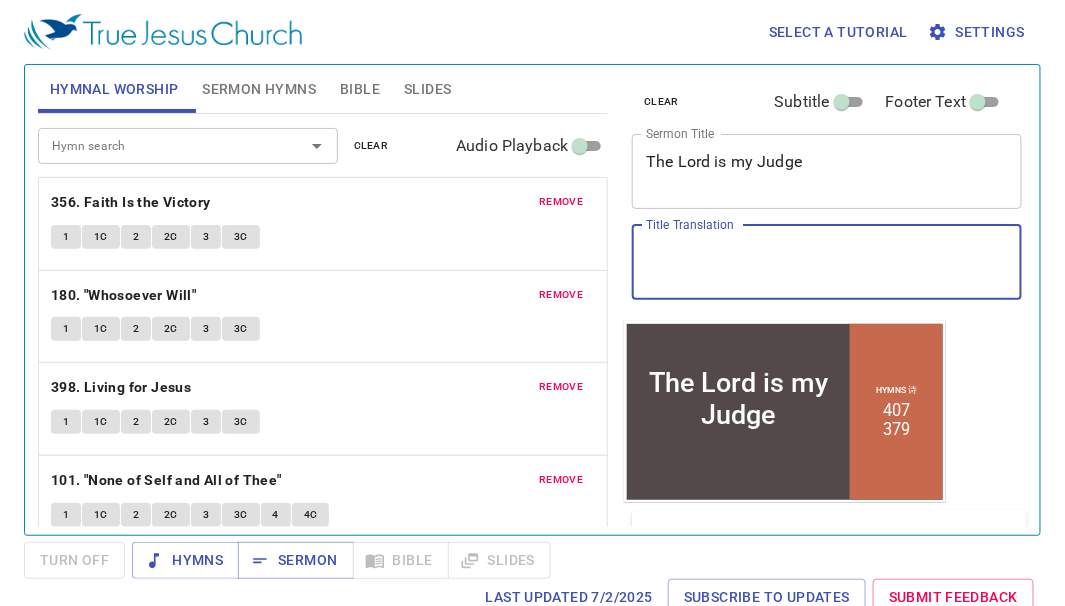 type 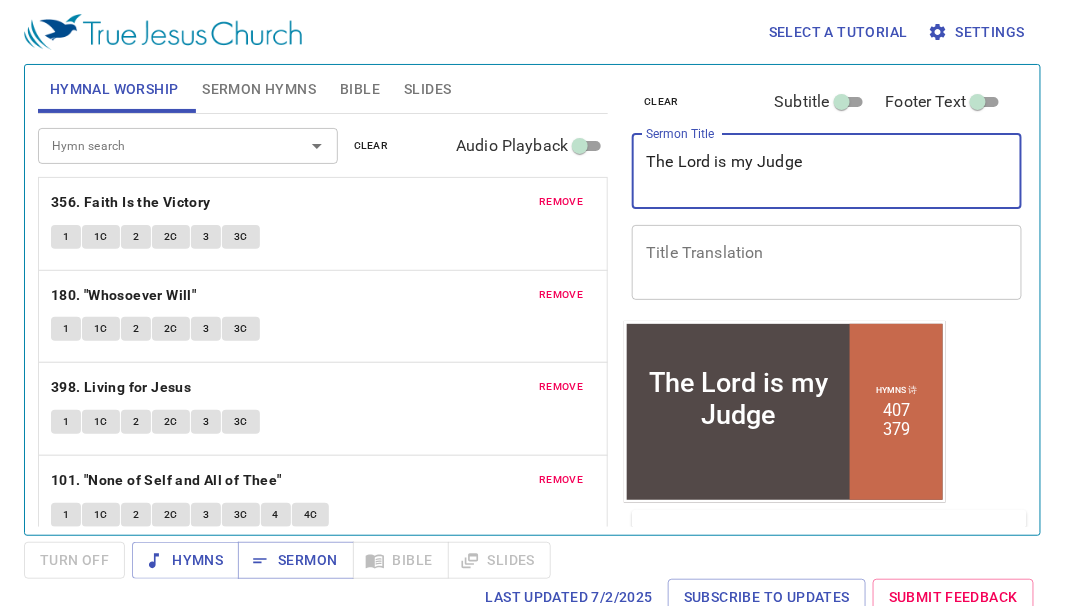 drag, startPoint x: 854, startPoint y: 167, endPoint x: 598, endPoint y: 170, distance: 256.01758 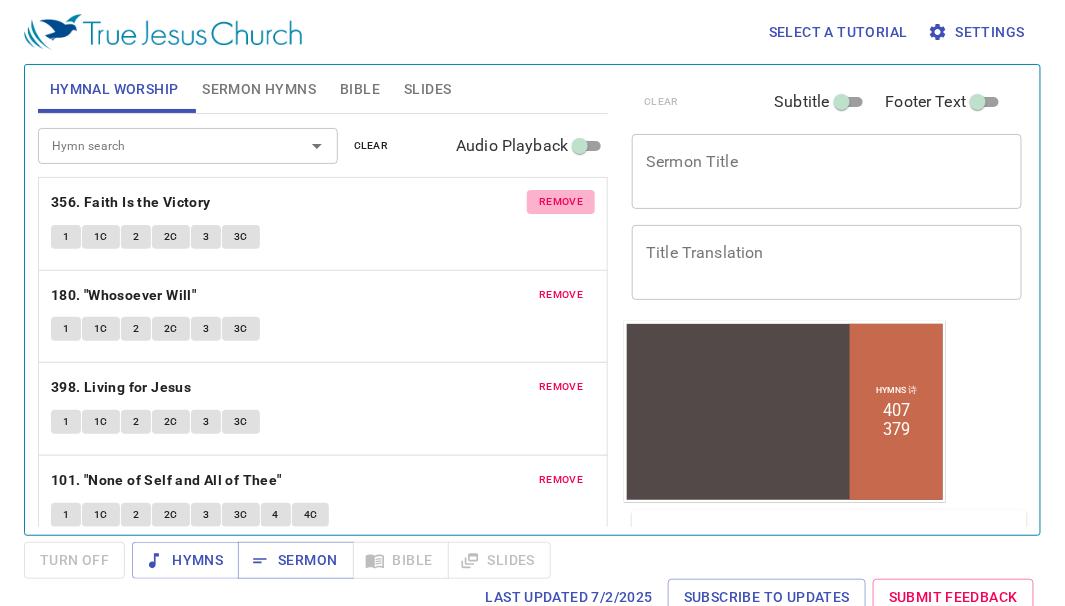 click on "remove" at bounding box center [561, 202] 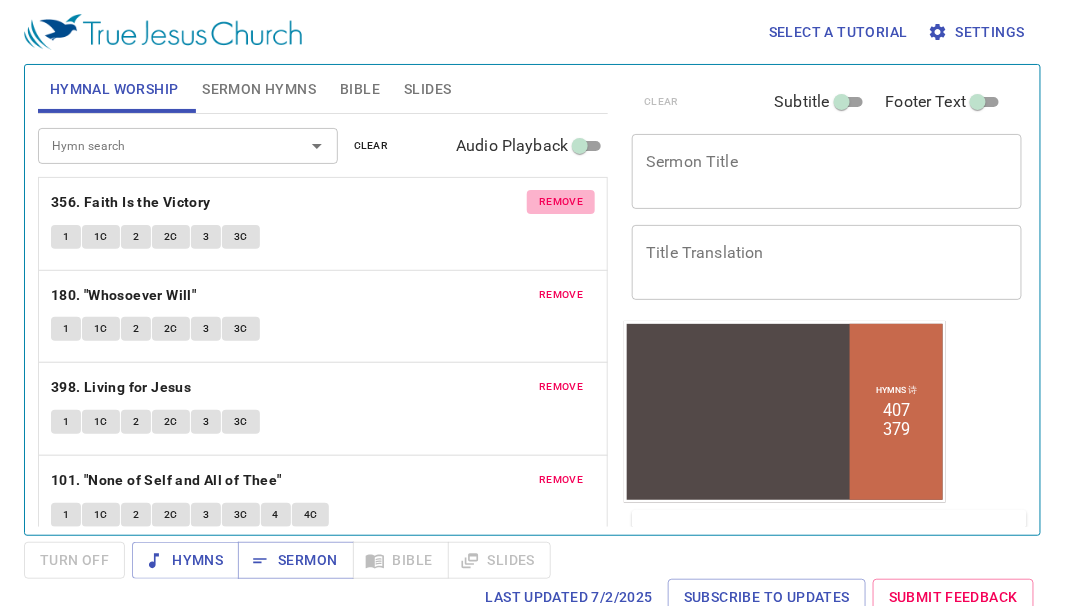 click on "remove" at bounding box center [561, 295] 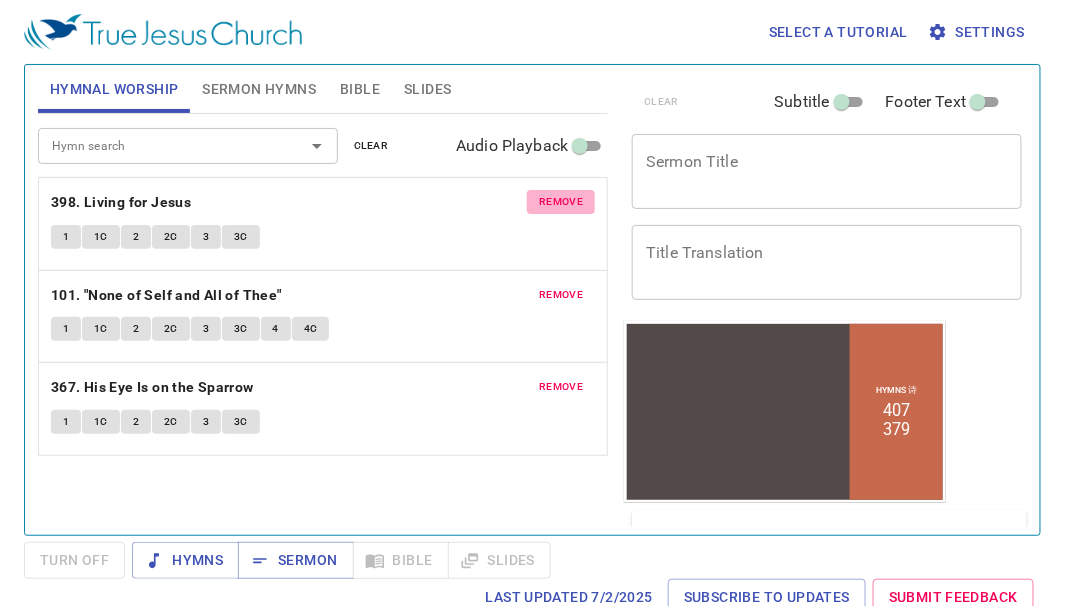 click on "remove" at bounding box center (561, 202) 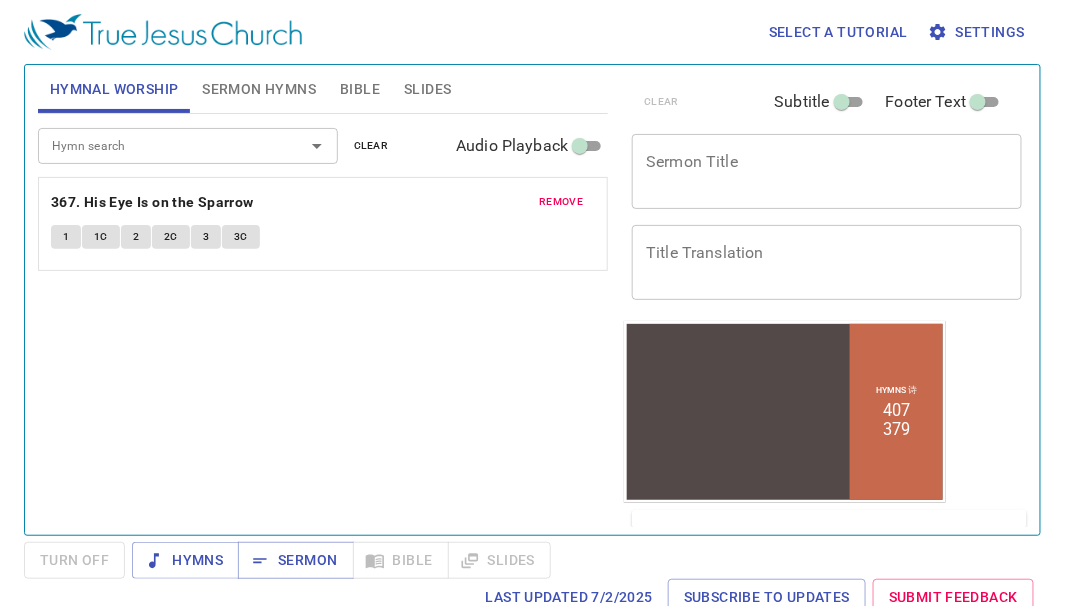 click on "remove" at bounding box center [561, 202] 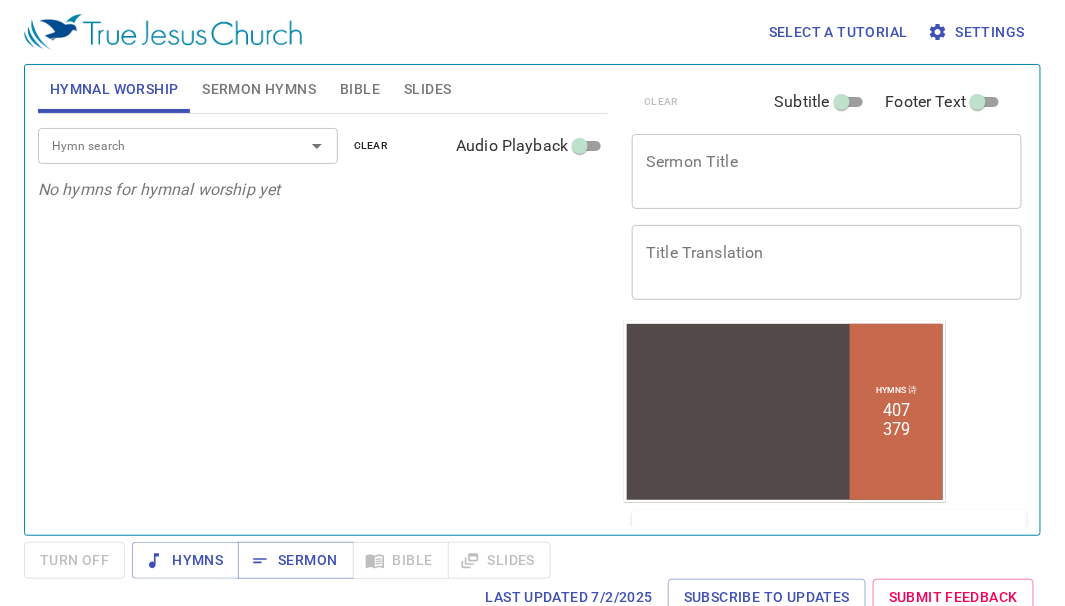 click on "No hymns for hymnal worship yet" at bounding box center (323, 190) 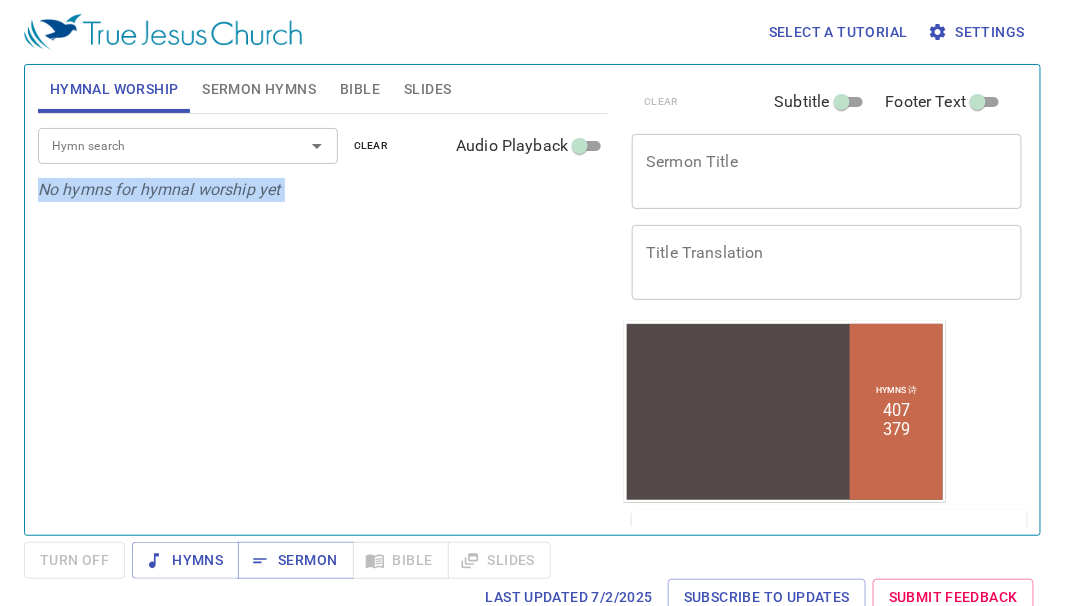 click on "No hymns for hymnal worship yet" at bounding box center [323, 190] 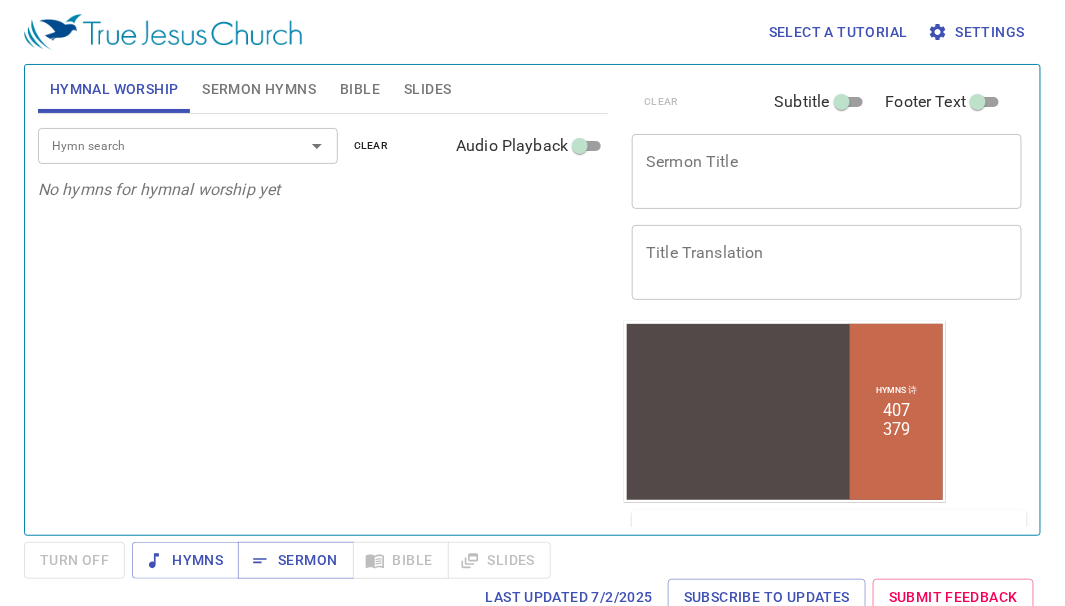 click on "Sermon Title" at bounding box center [827, 171] 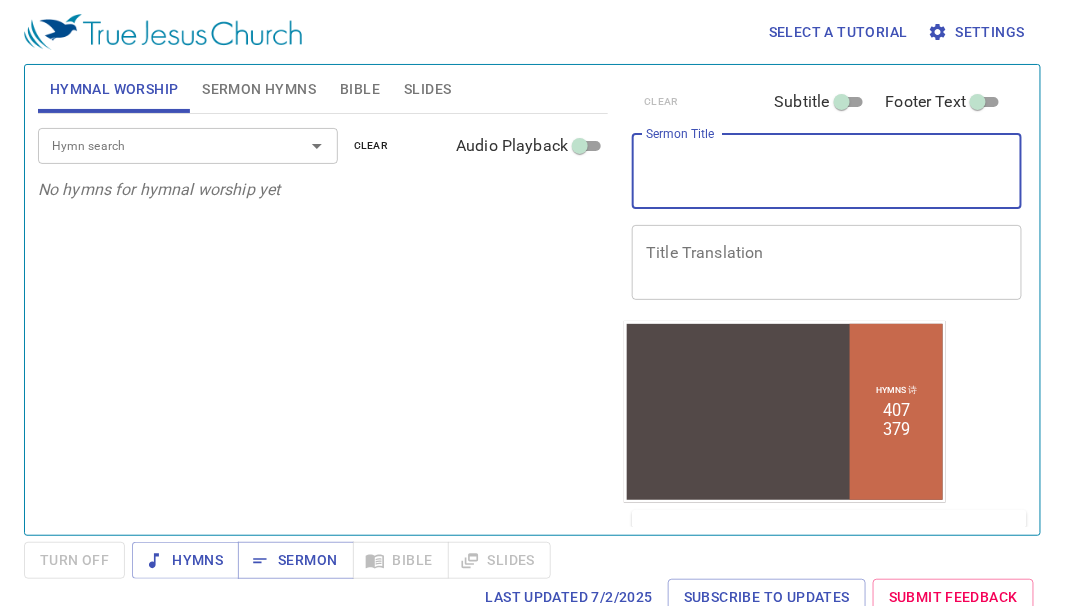 click on "Sermon Hymns" at bounding box center [259, 89] 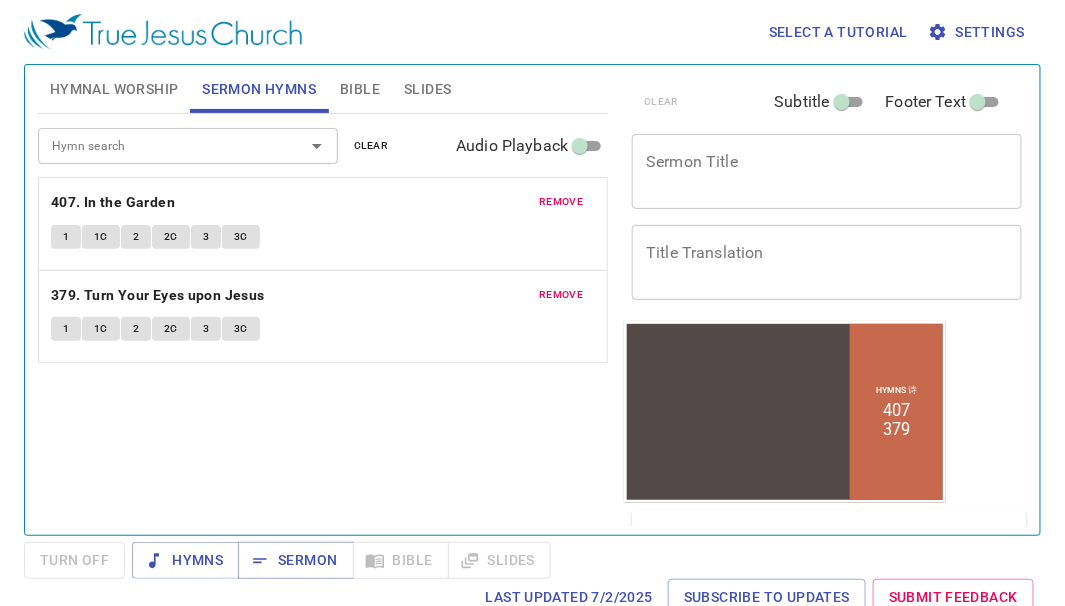 click on "remove" at bounding box center [561, 202] 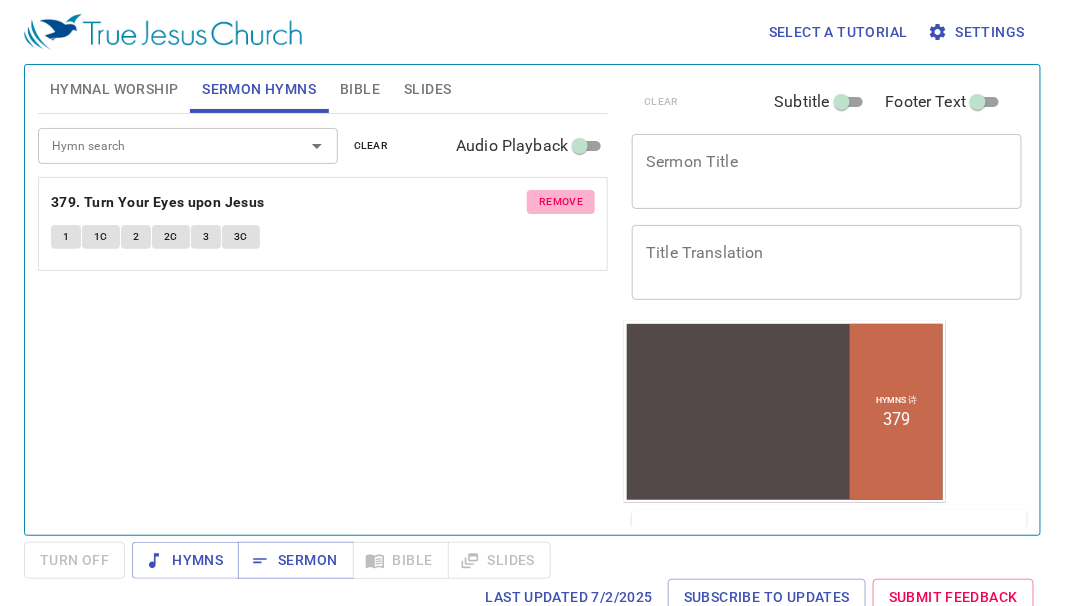 click on "remove" at bounding box center [561, 202] 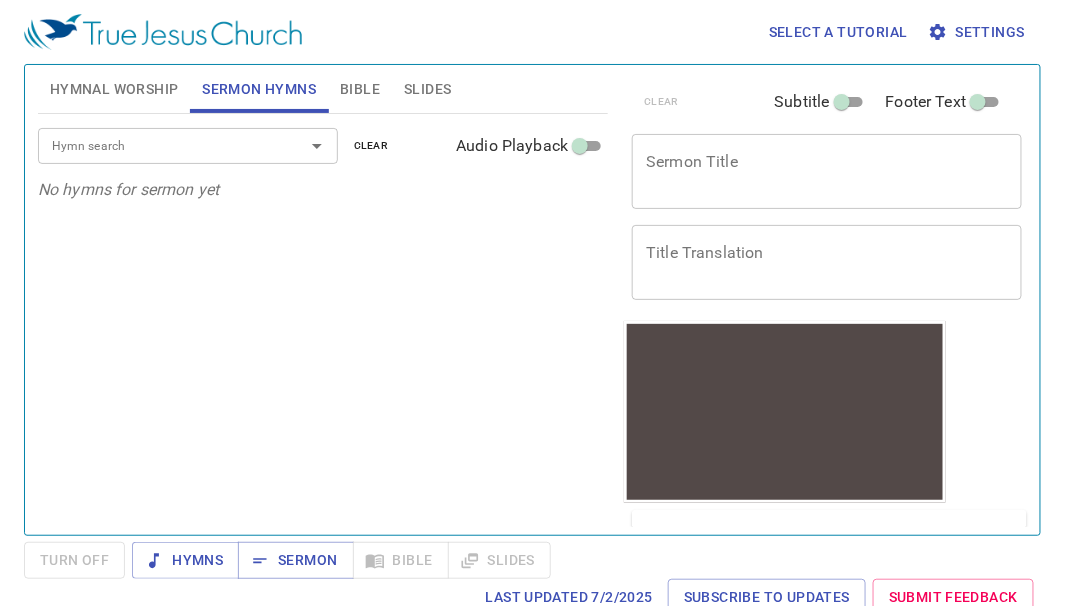 click on "x Sermon Title" at bounding box center (827, 171) 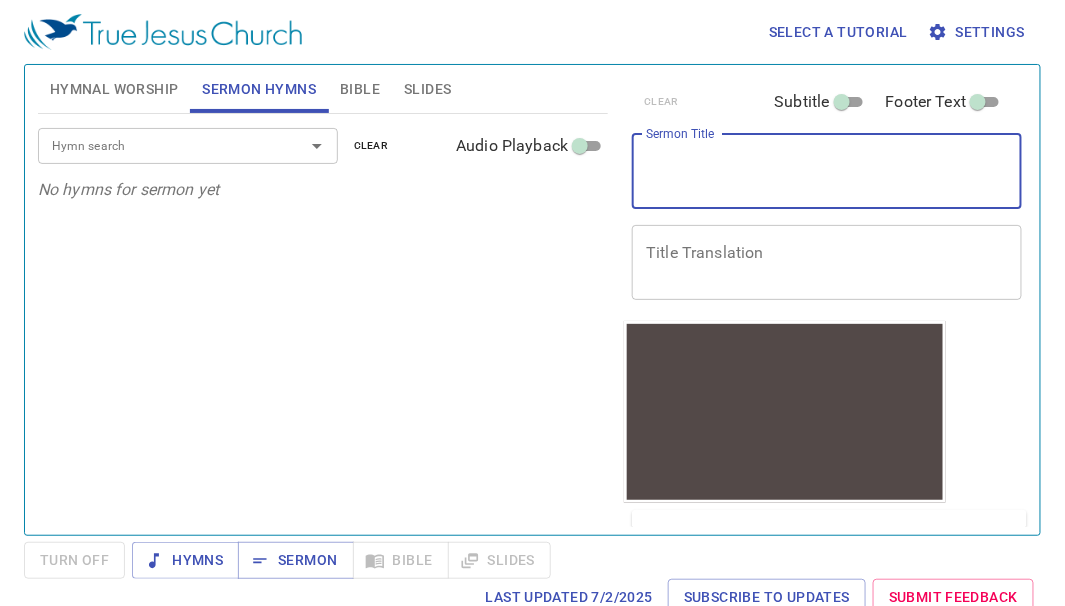 paste on "巧合与不料
Coincidentally and Unexpectedly" 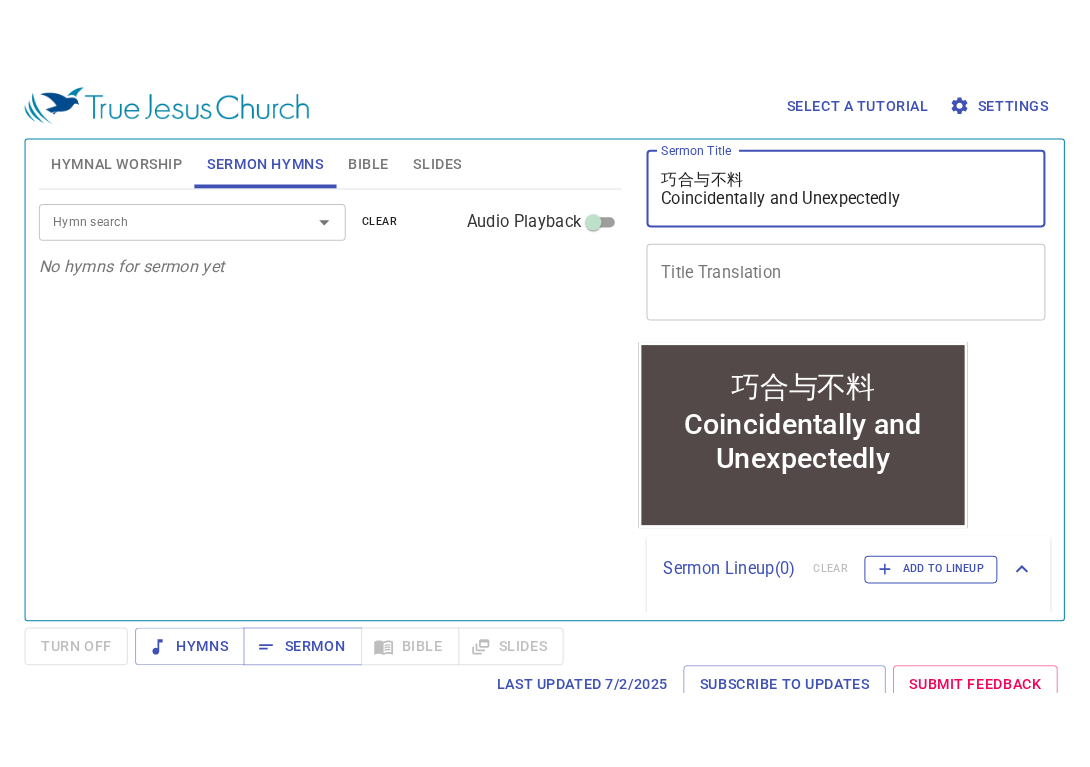 scroll, scrollTop: 23, scrollLeft: 0, axis: vertical 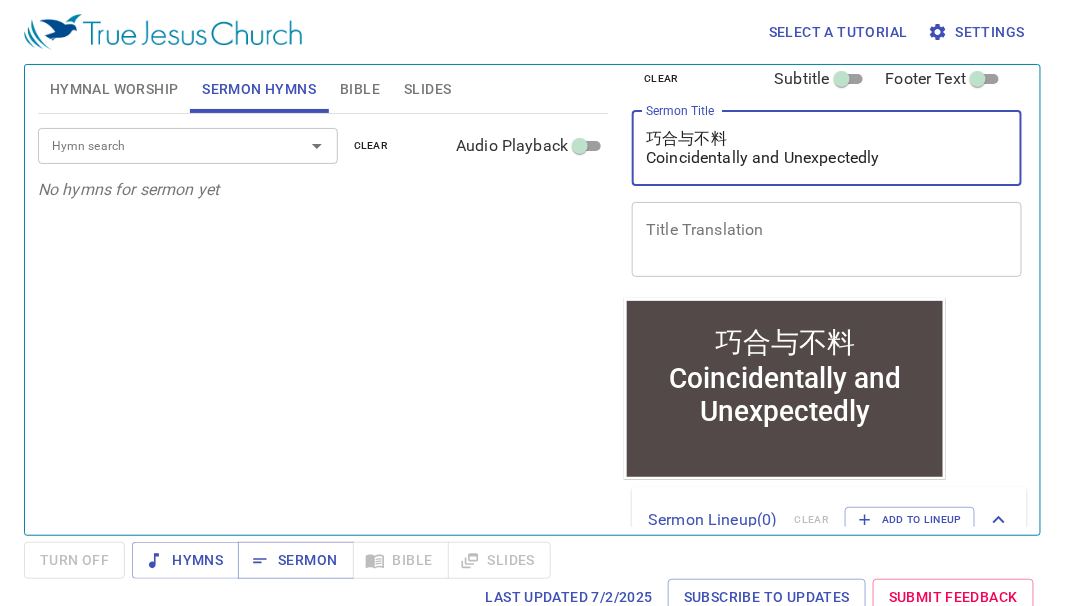 type on "巧合与不料
Coincidentally and Unexpectedly" 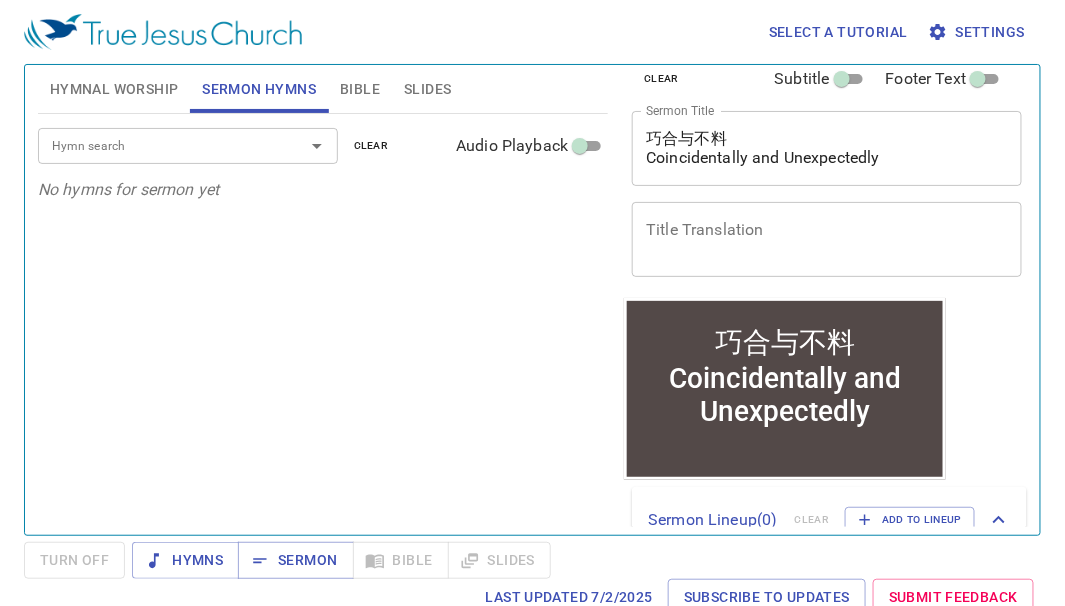 click on "Hymn search" at bounding box center [188, 145] 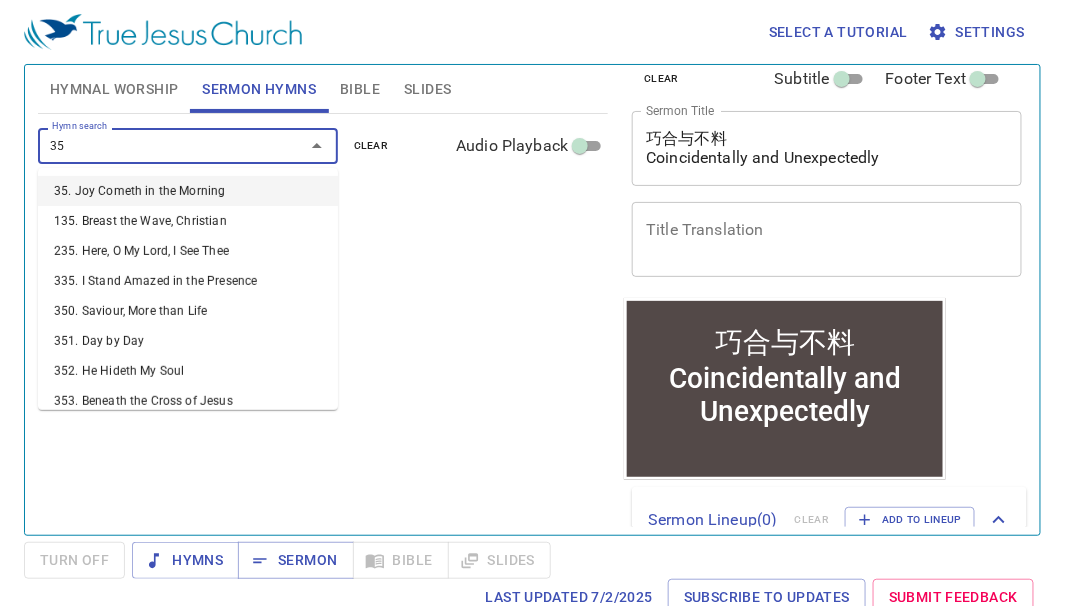 type on "351" 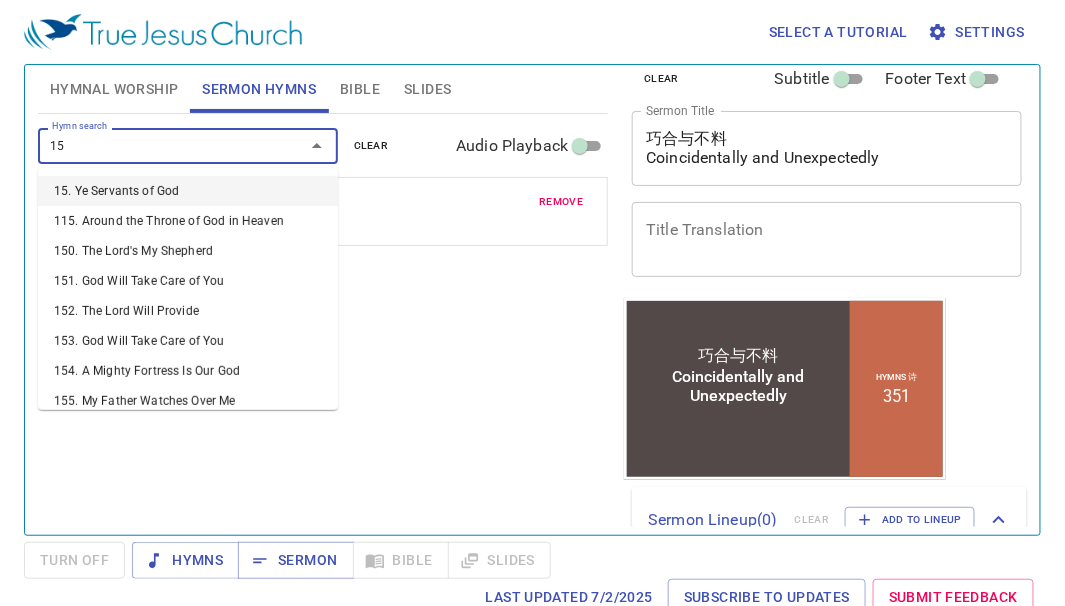 type on "155" 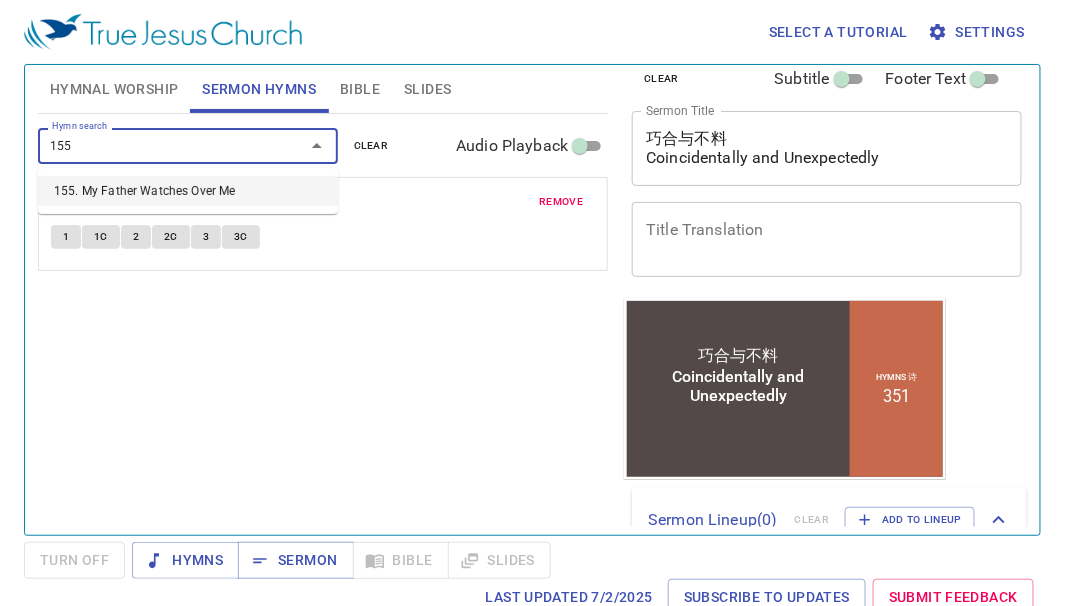 type 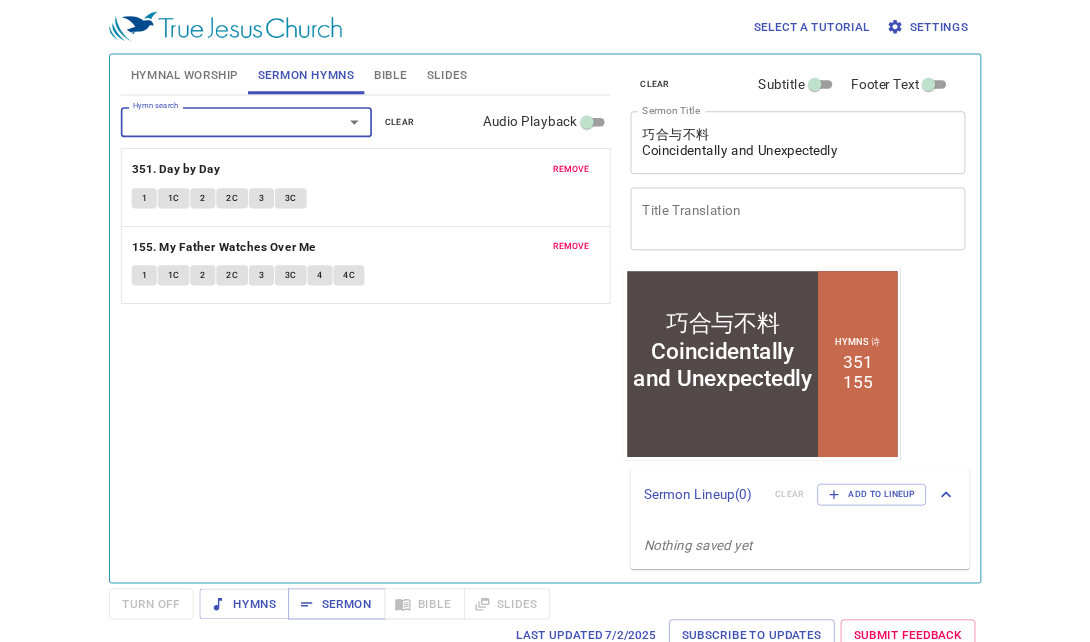 scroll, scrollTop: 22, scrollLeft: 0, axis: vertical 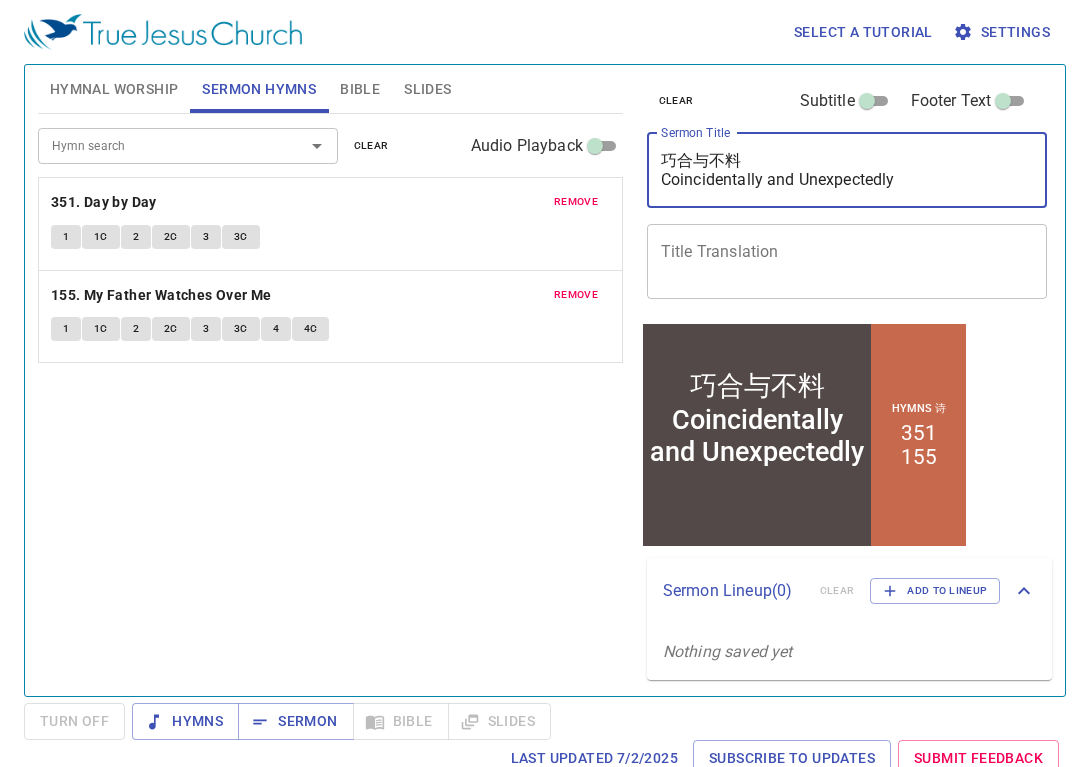 drag, startPoint x: 926, startPoint y: 161, endPoint x: 611, endPoint y: 156, distance: 315.03967 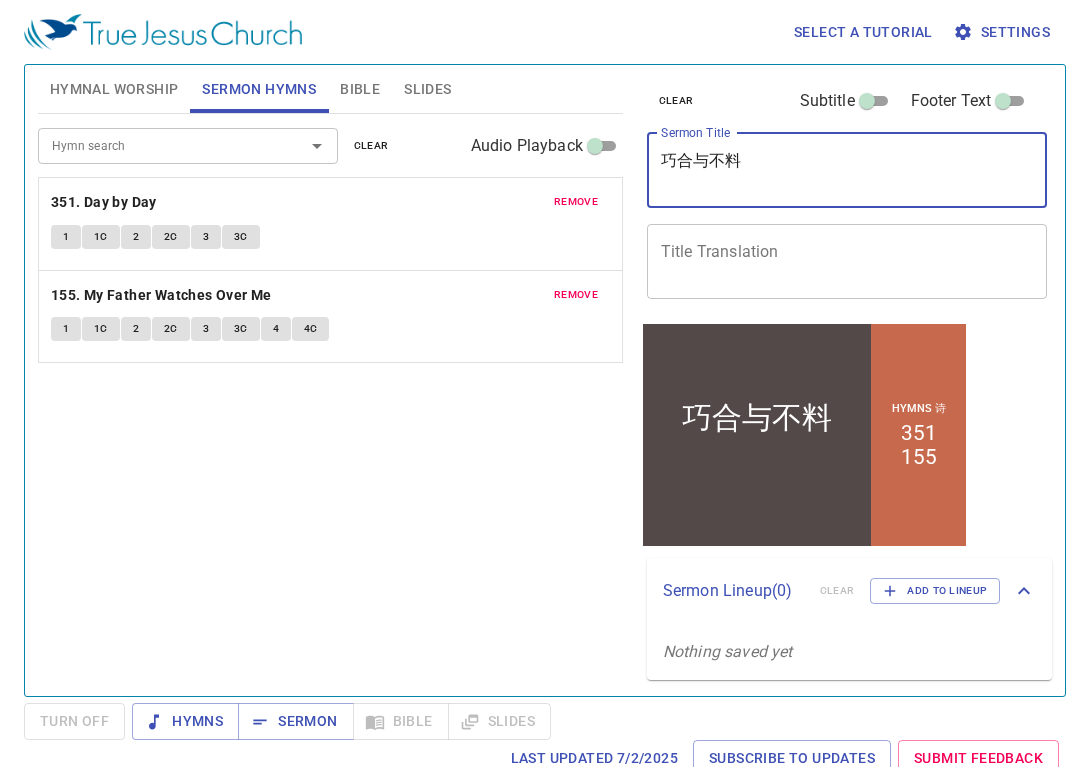 type on "巧合与不料" 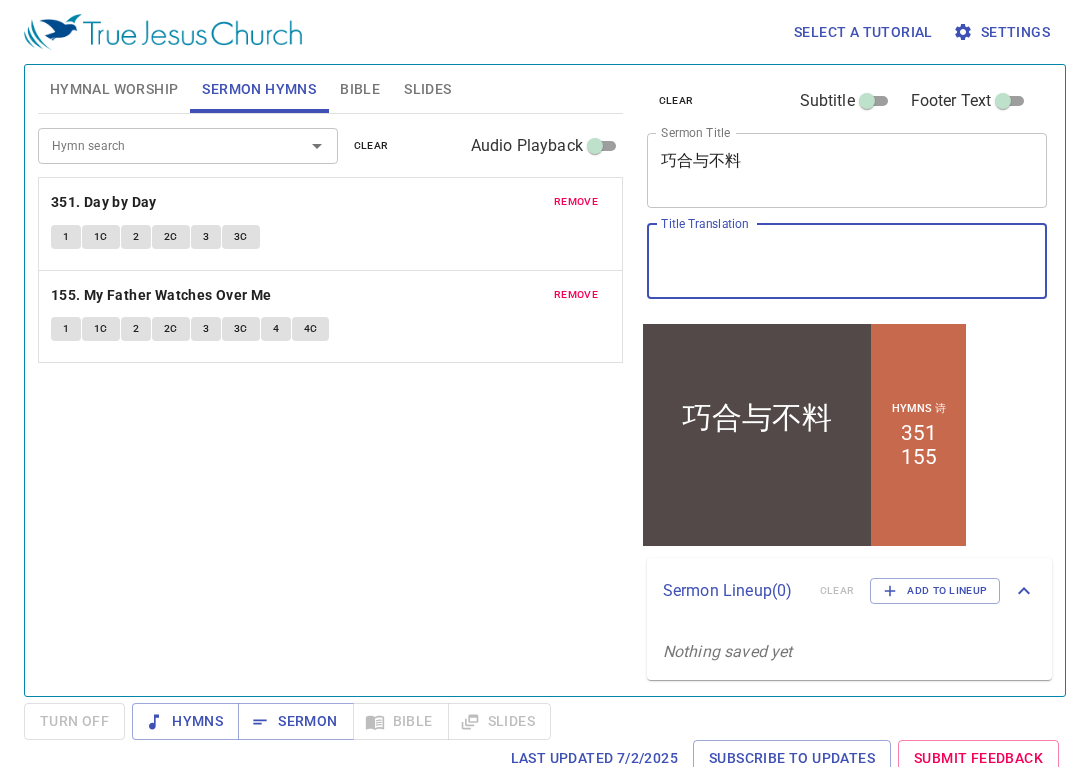 click on "Title Translation" at bounding box center (847, 261) 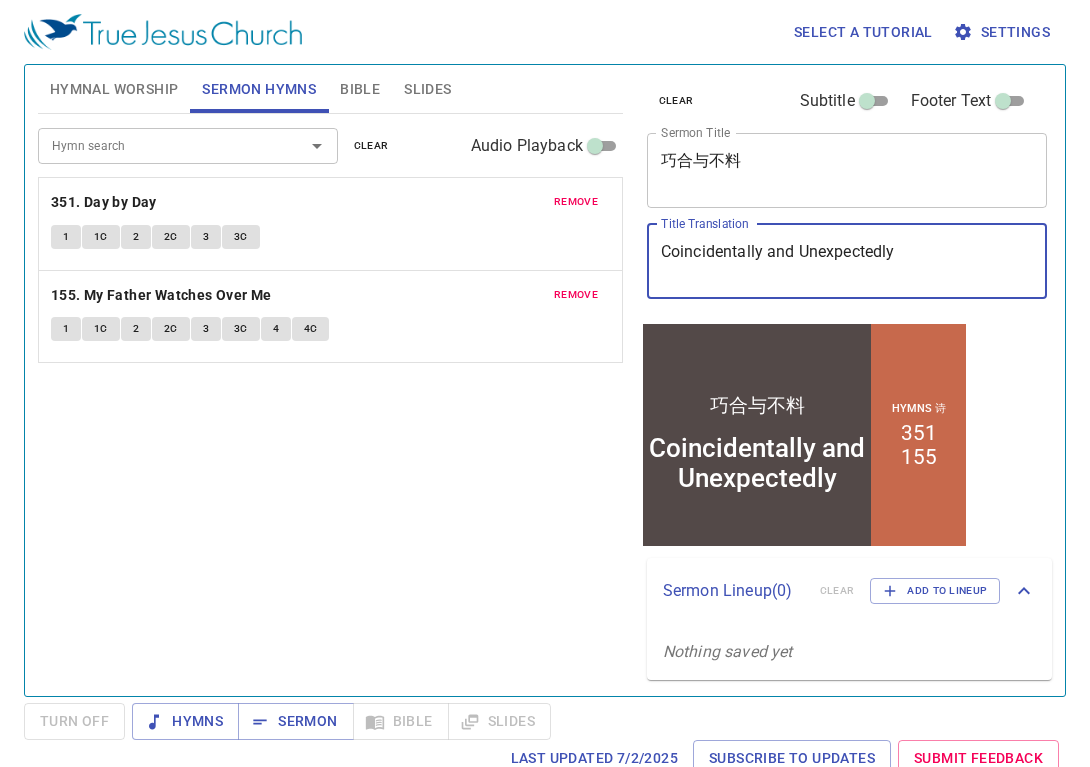 type on "Coincidentally and Unexpectedly" 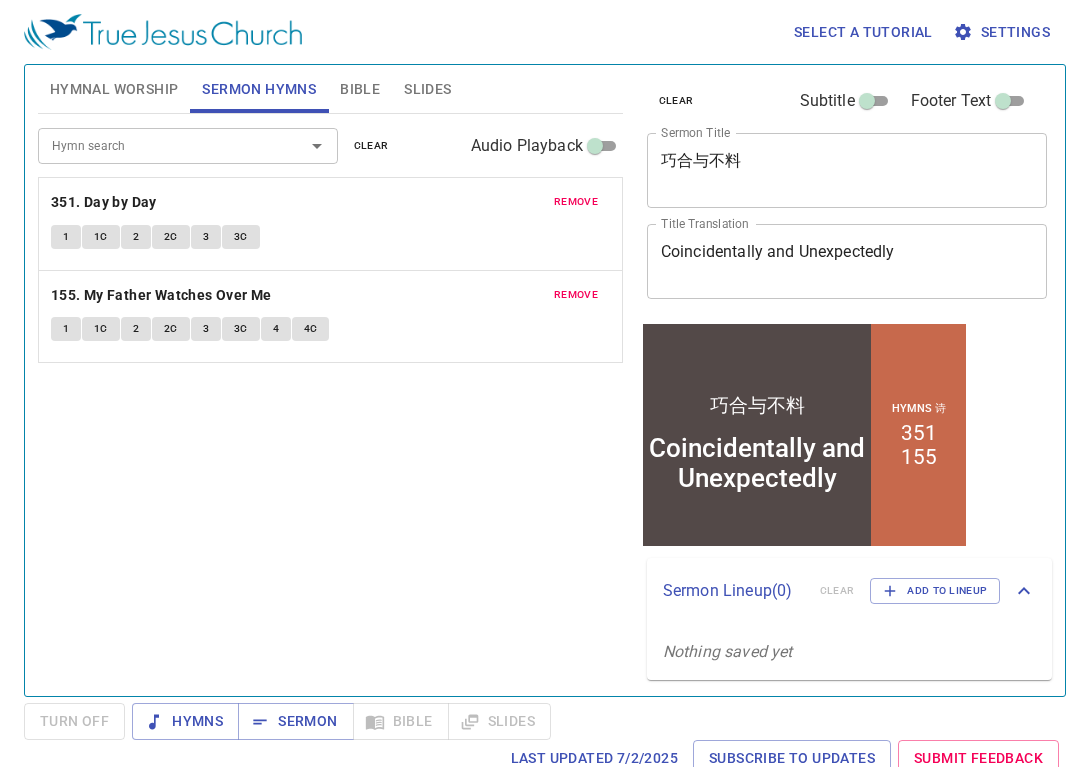click on "巧合与不料
x Sermon Title" at bounding box center (847, 170) 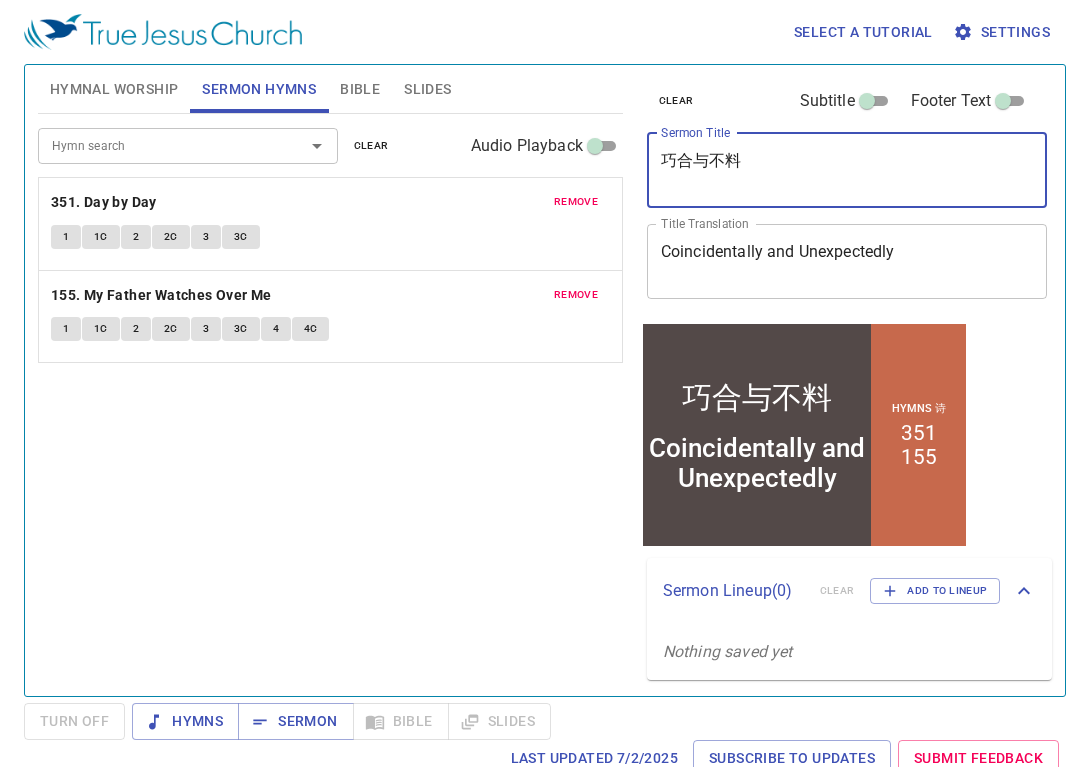 type on "巧合与不料" 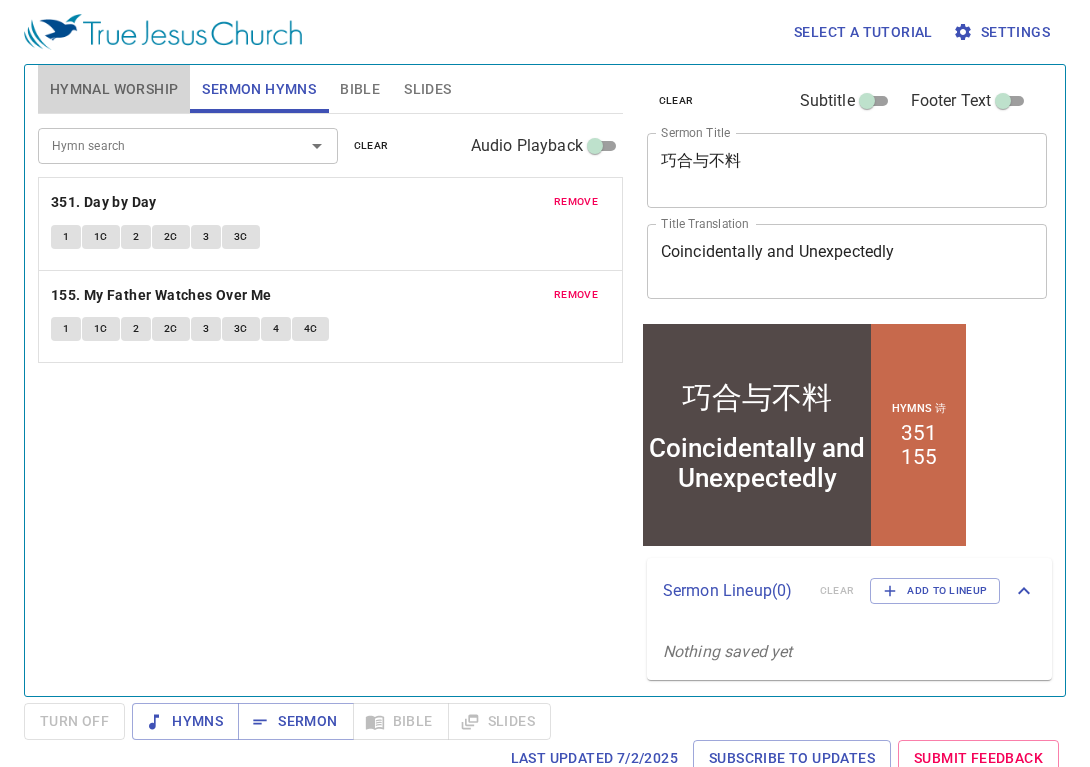 click on "Hymnal Worship" at bounding box center [114, 89] 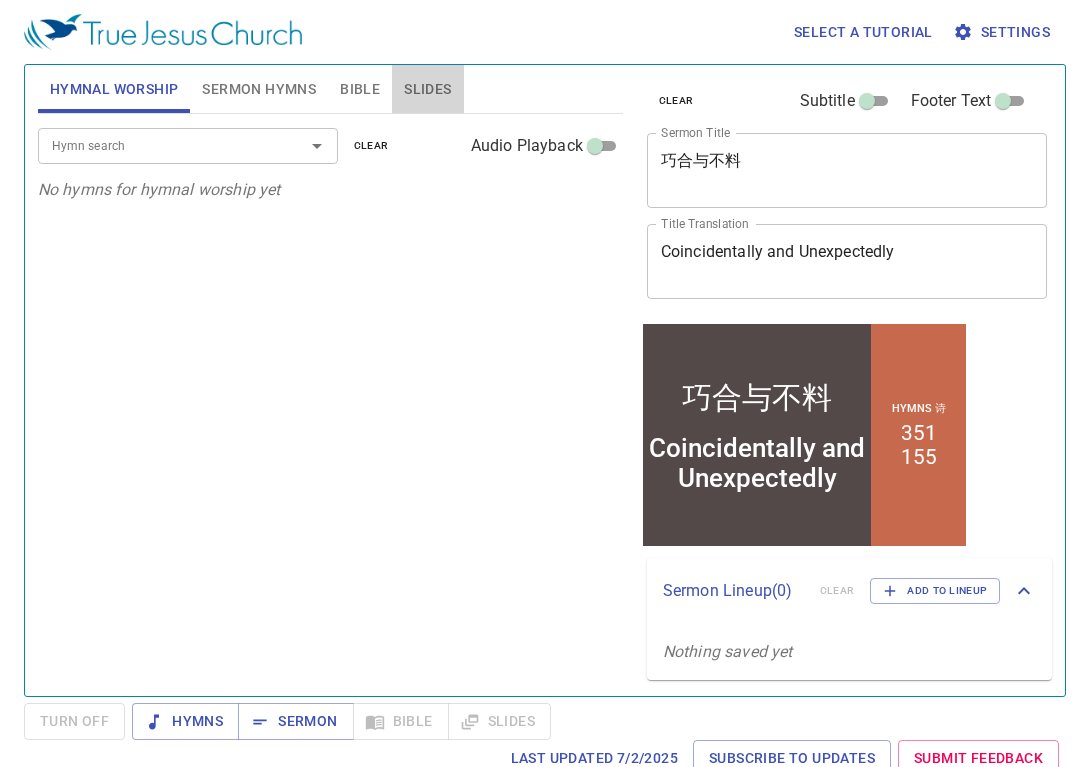 click on "Slides" at bounding box center [427, 89] 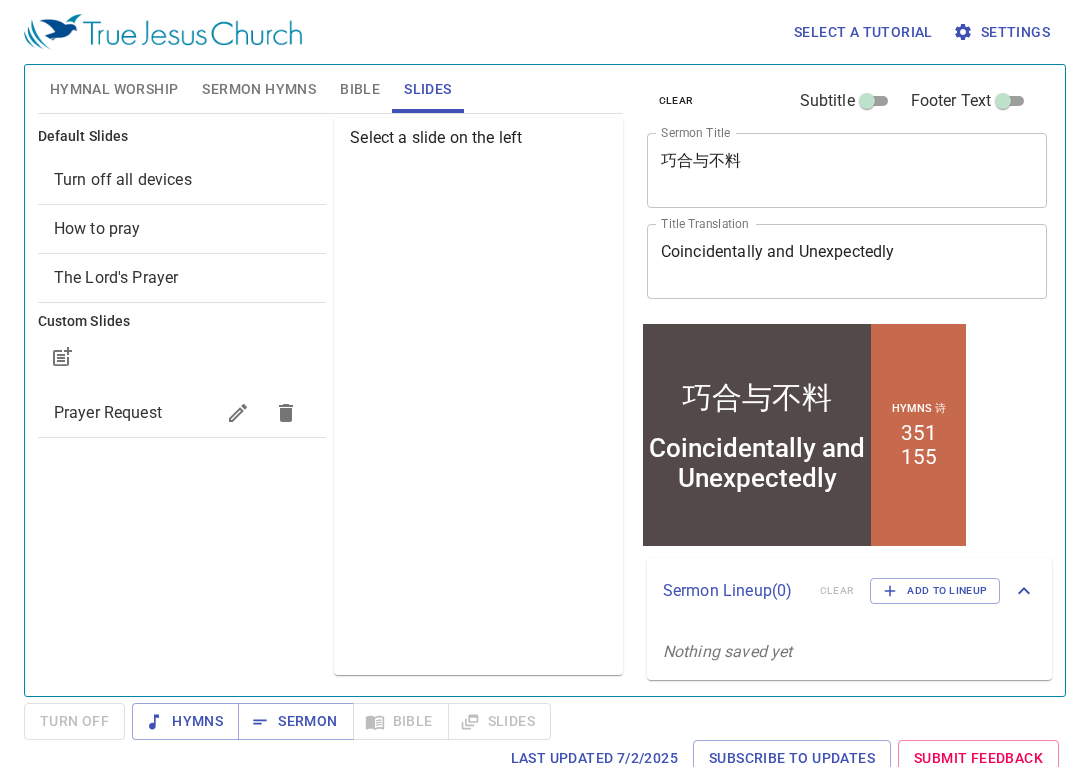 click on "Prayer Request" at bounding box center (108, 412) 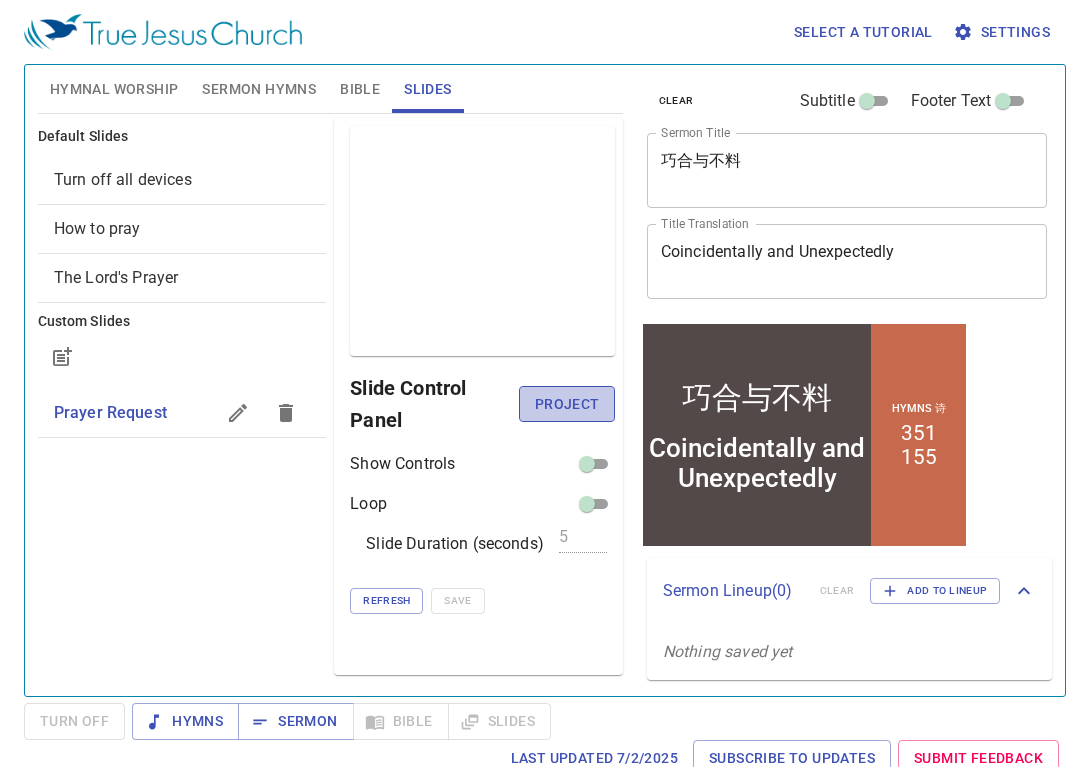 click on "Project" at bounding box center (566, 404) 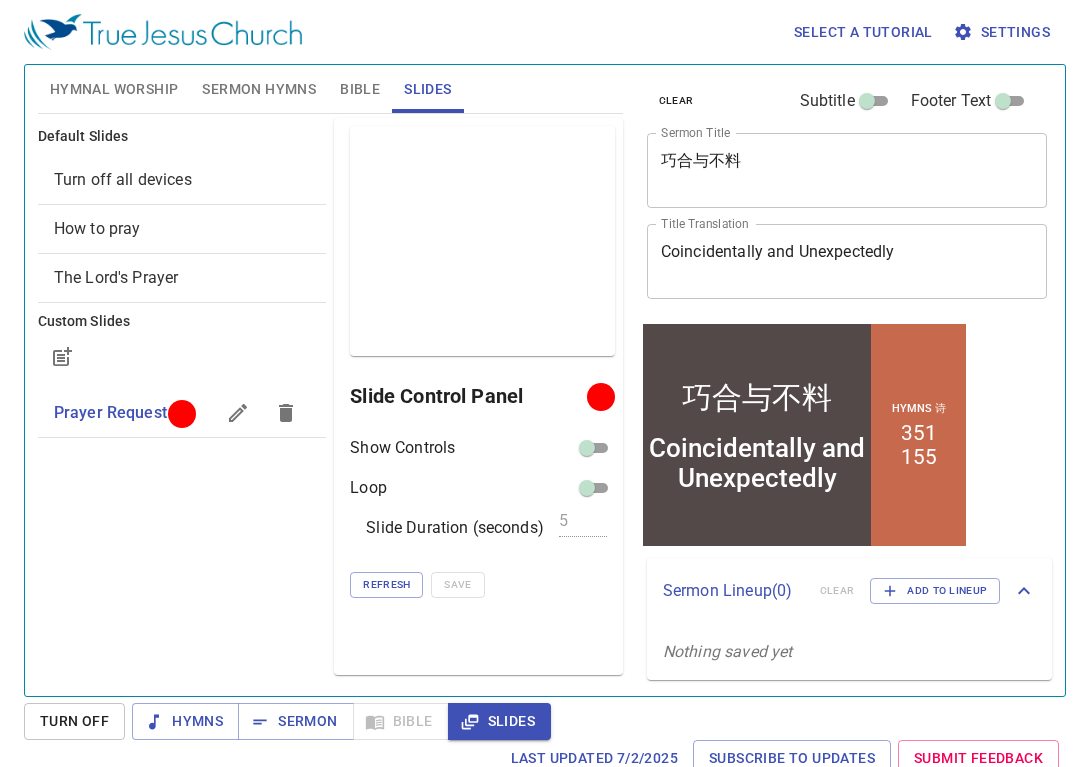 click on "Hymnal Worship" at bounding box center (114, 89) 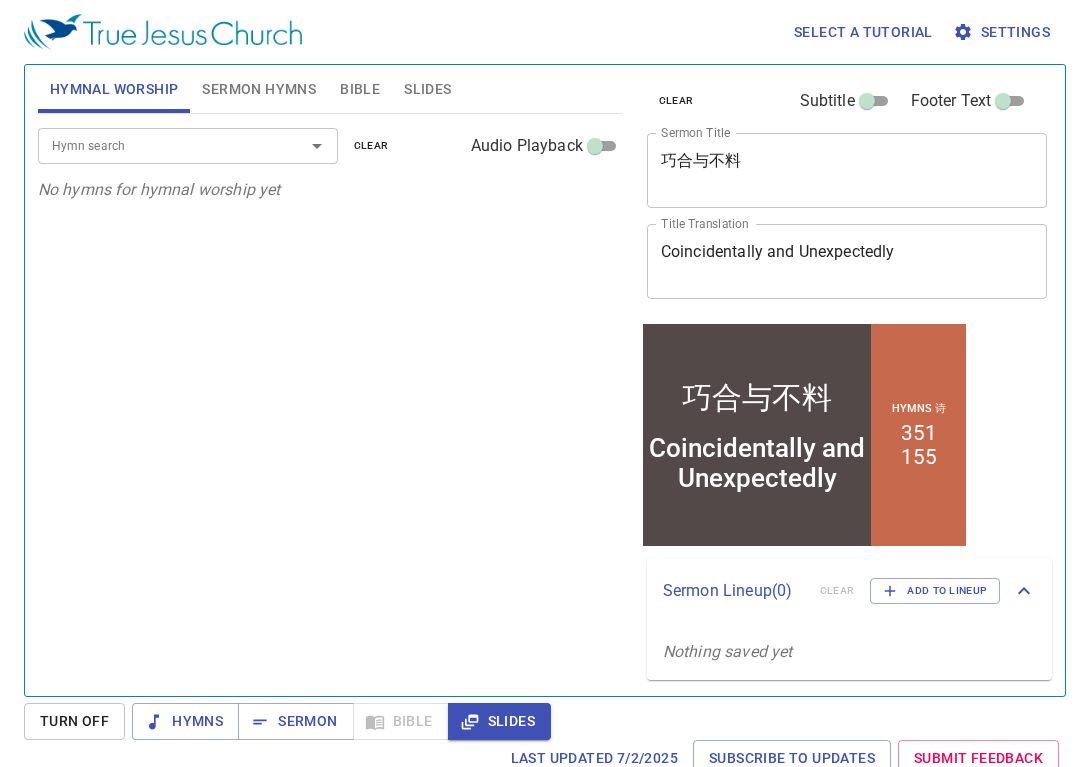 click on "Hymn search" at bounding box center [158, 145] 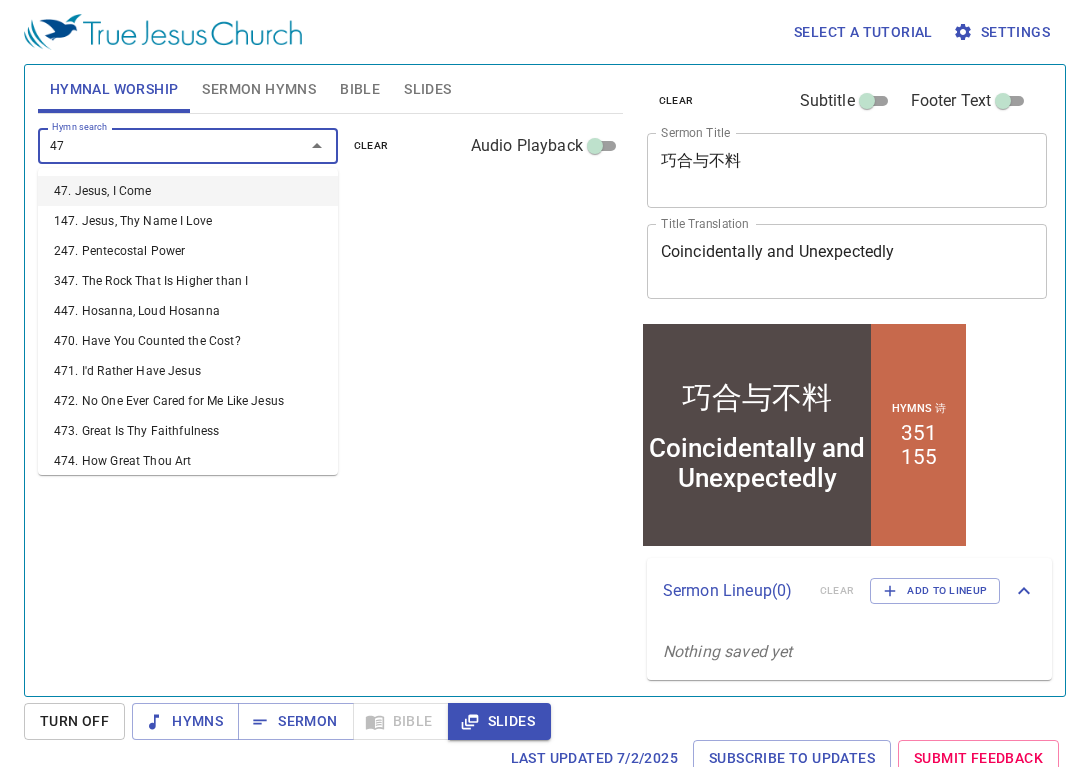 type on "473" 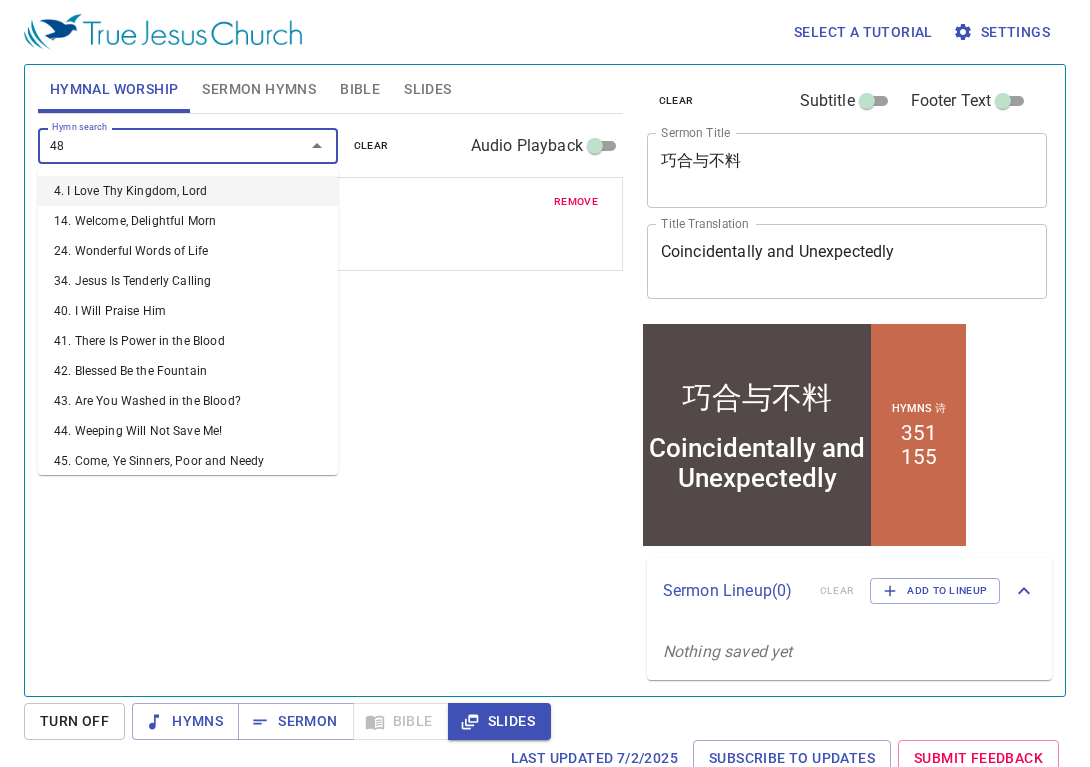 type on "484" 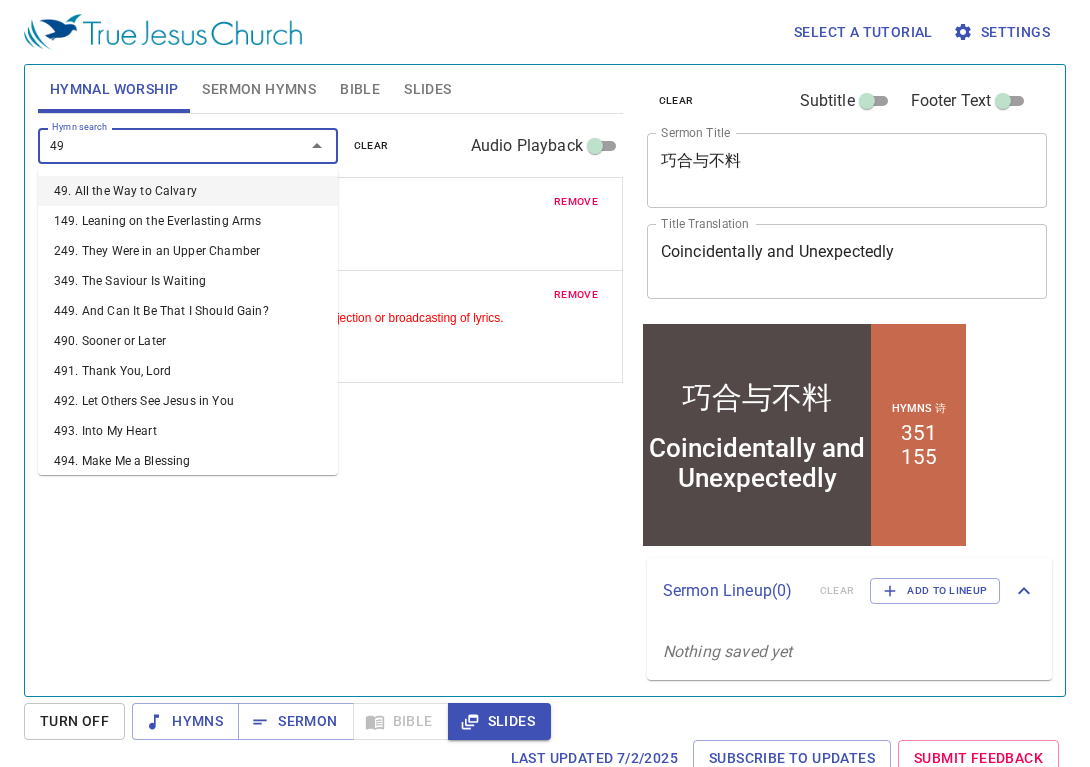 type on "492" 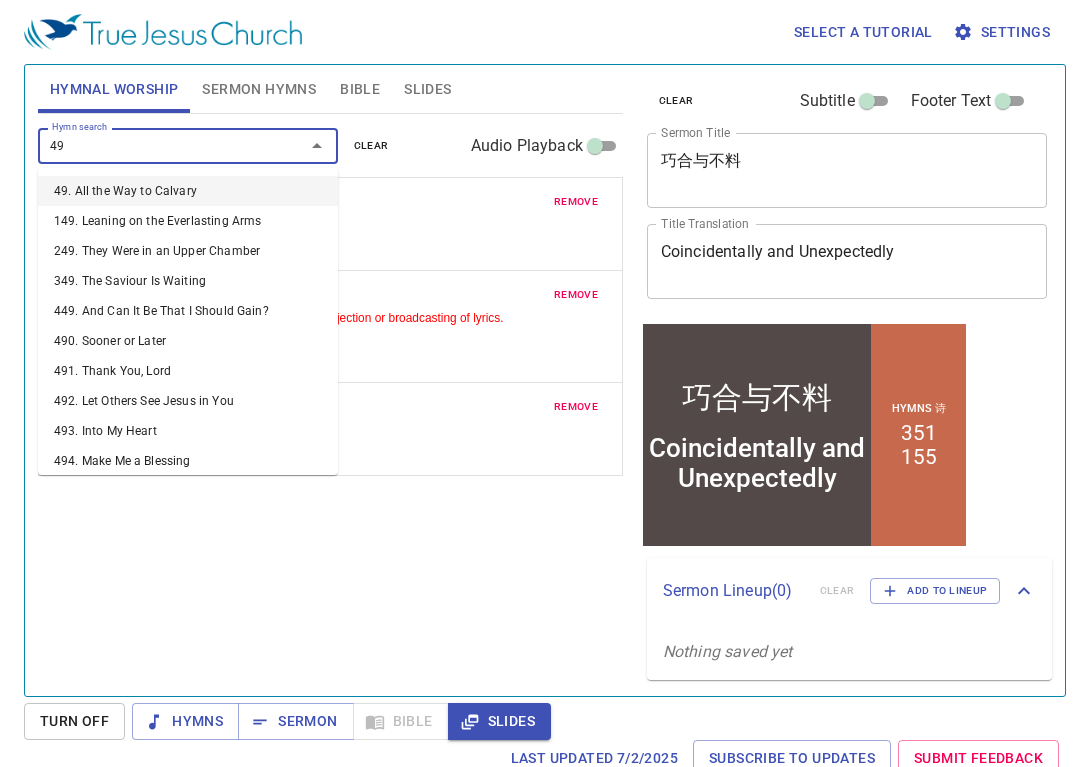 type on "499" 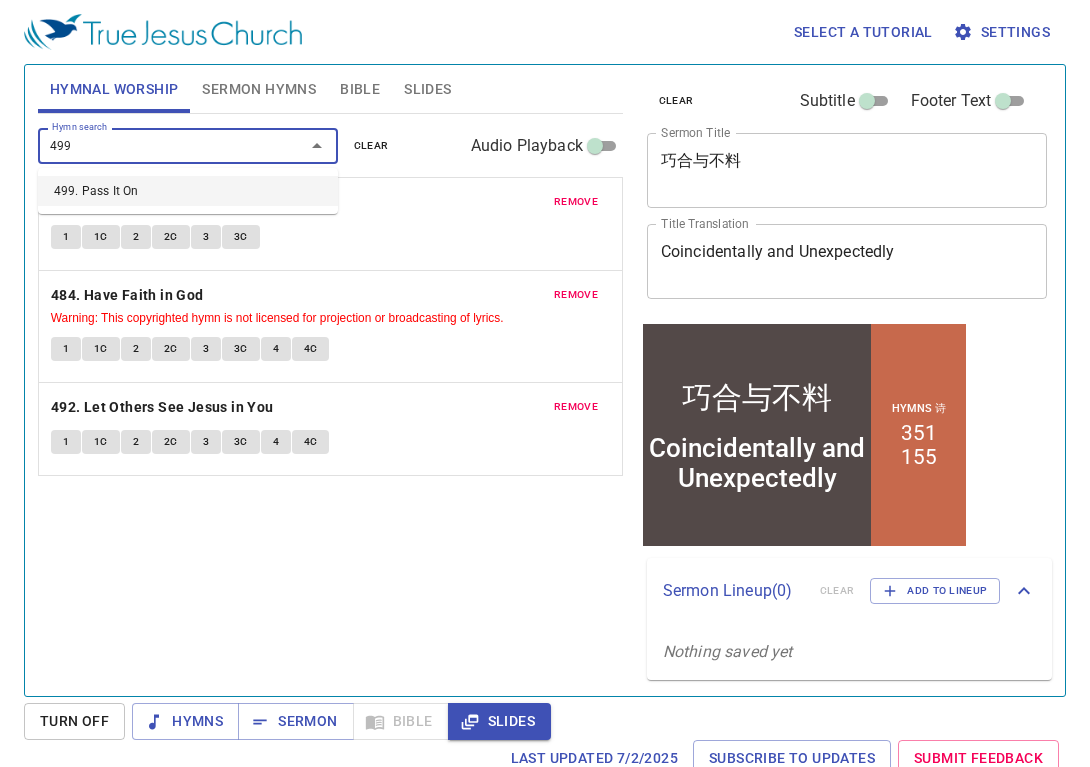 type 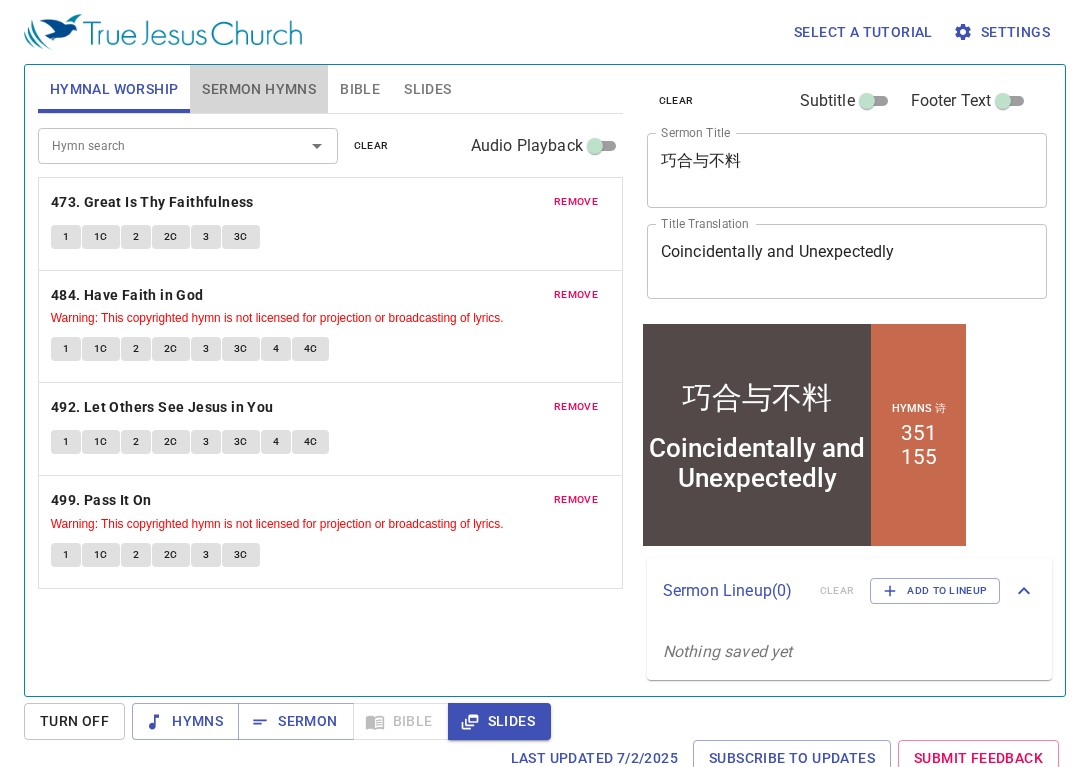 click on "Sermon Hymns" at bounding box center [259, 89] 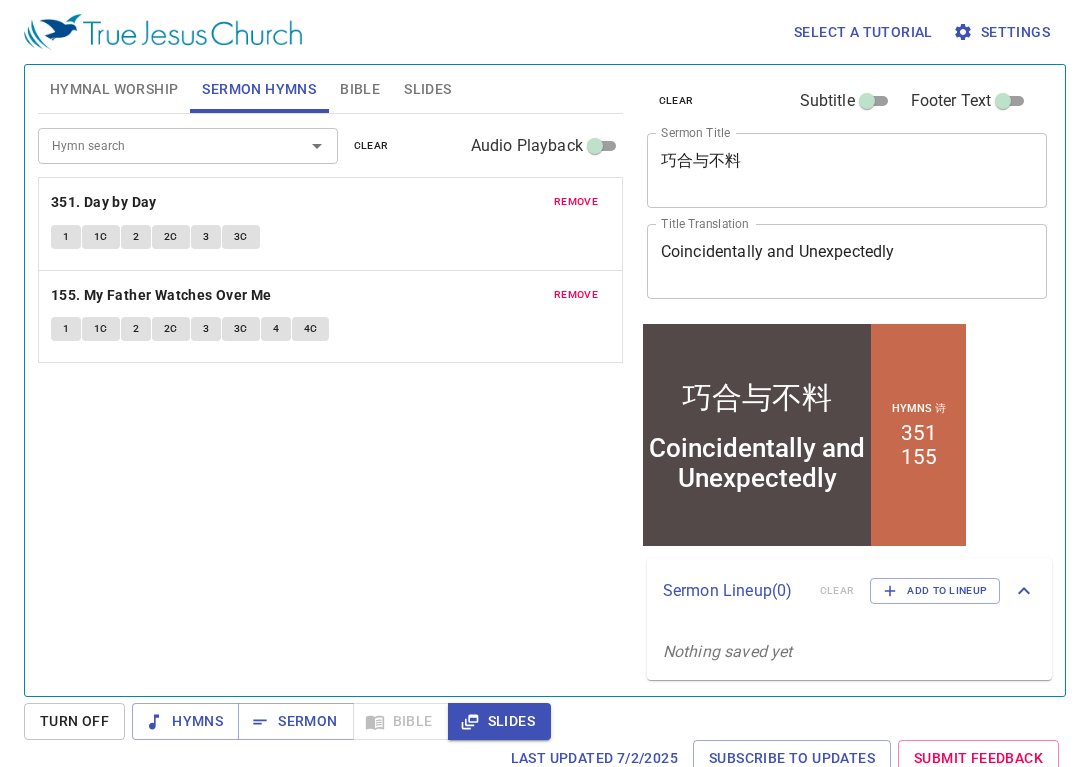 click on "Bible" at bounding box center [360, 89] 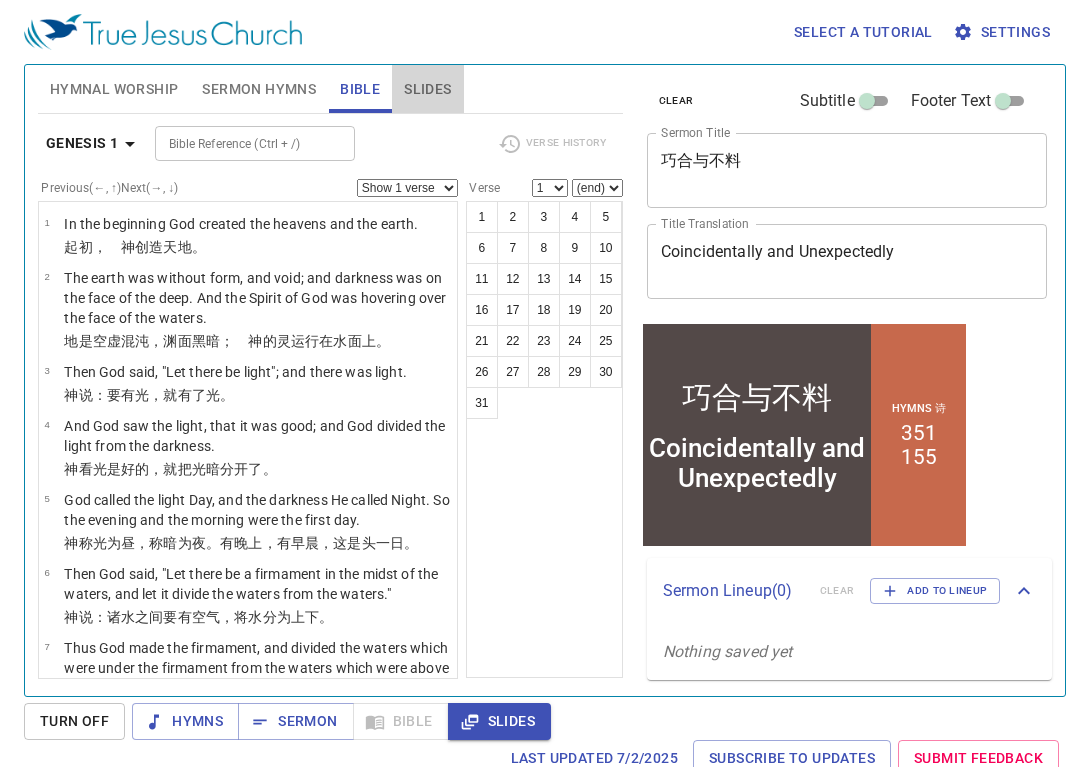 click on "Slides" at bounding box center (427, 89) 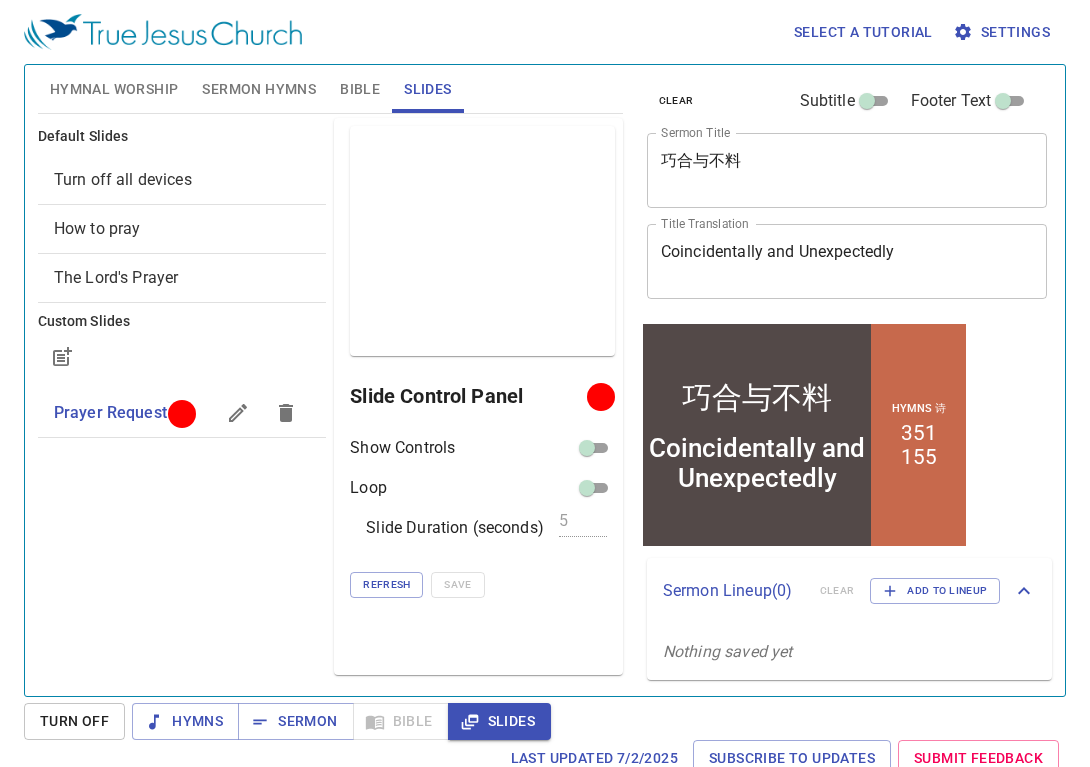click on "Bible" at bounding box center (360, 89) 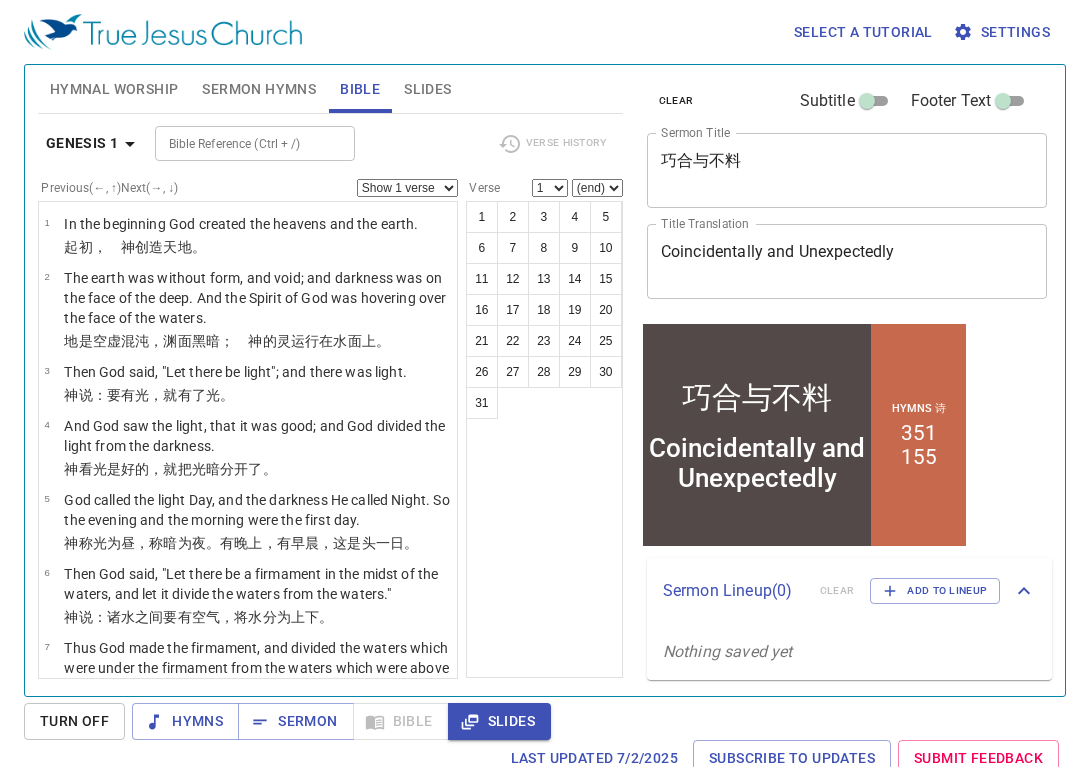 click on "Hymnal Worship" at bounding box center (114, 89) 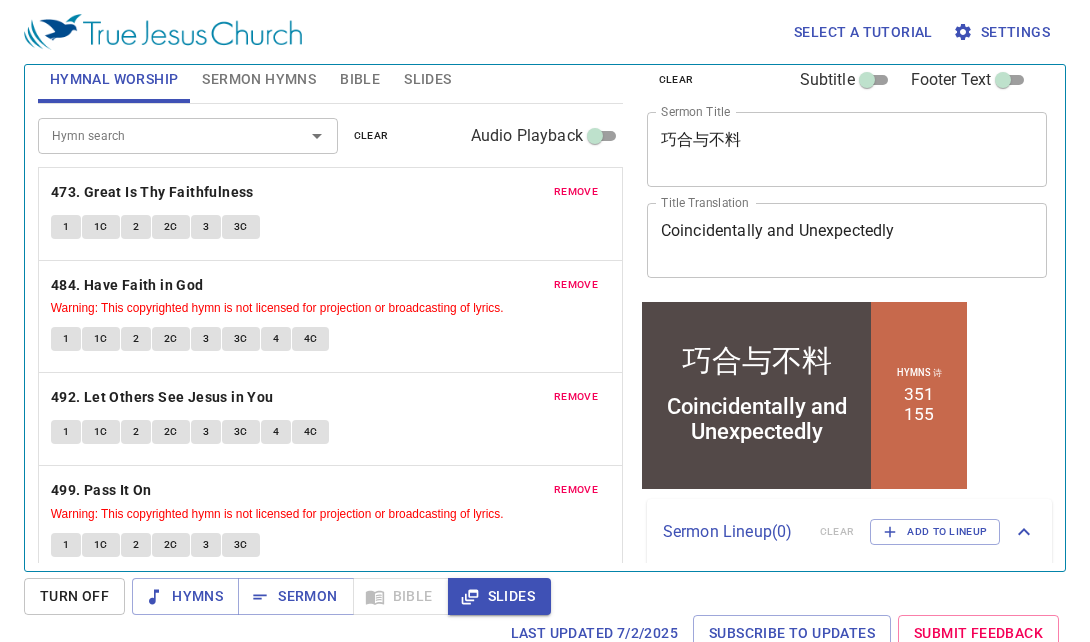 scroll, scrollTop: 0, scrollLeft: 0, axis: both 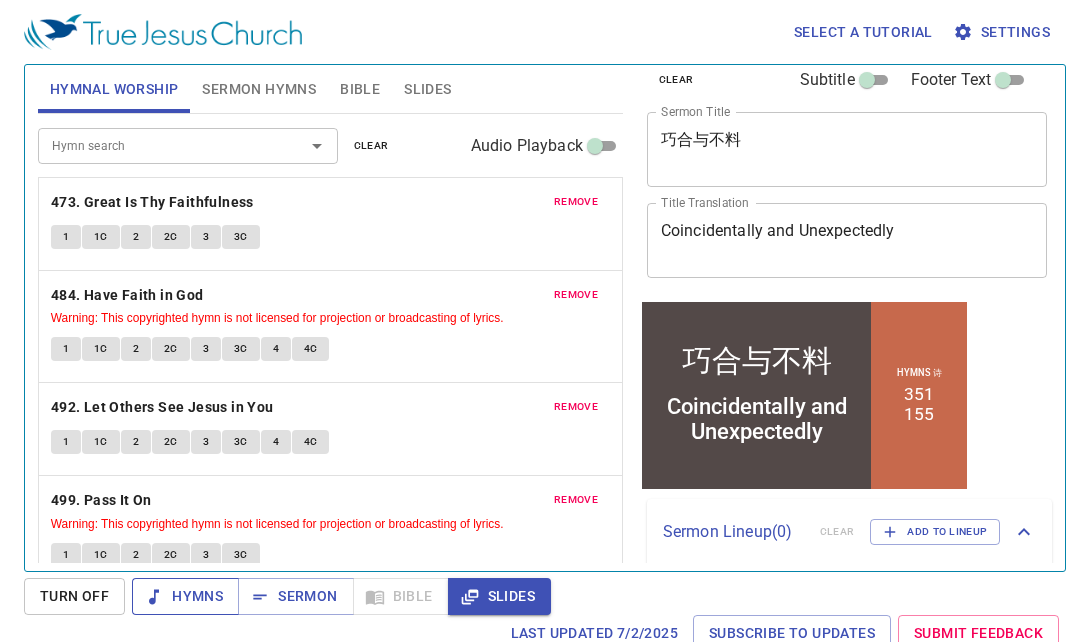drag, startPoint x: 302, startPoint y: 587, endPoint x: 155, endPoint y: 604, distance: 147.97972 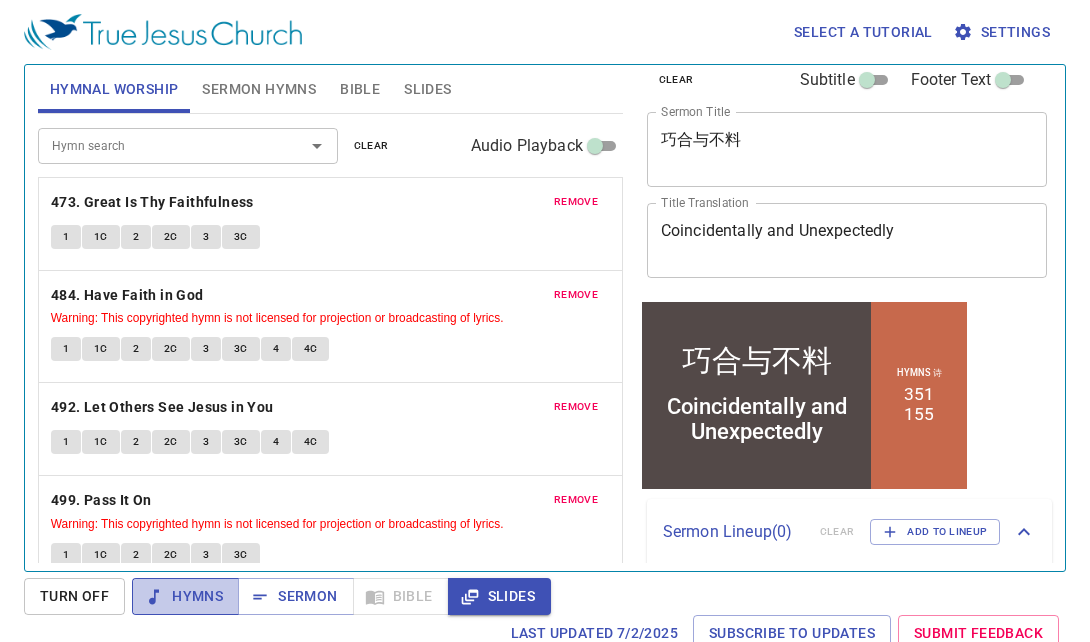 click 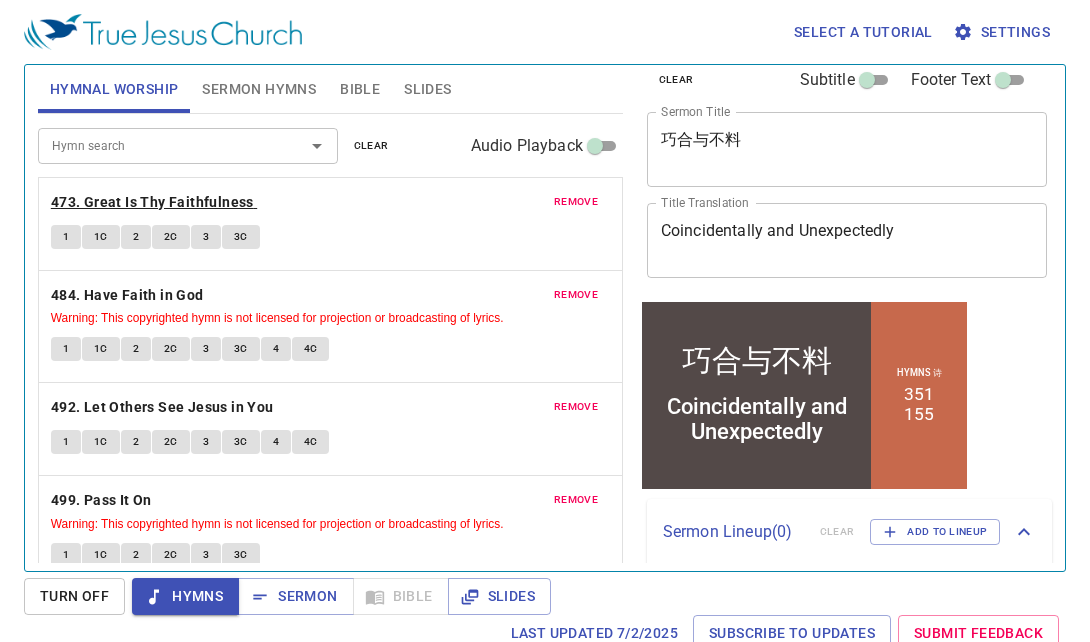 click on "473. Great Is Thy Faithfulness" at bounding box center (152, 202) 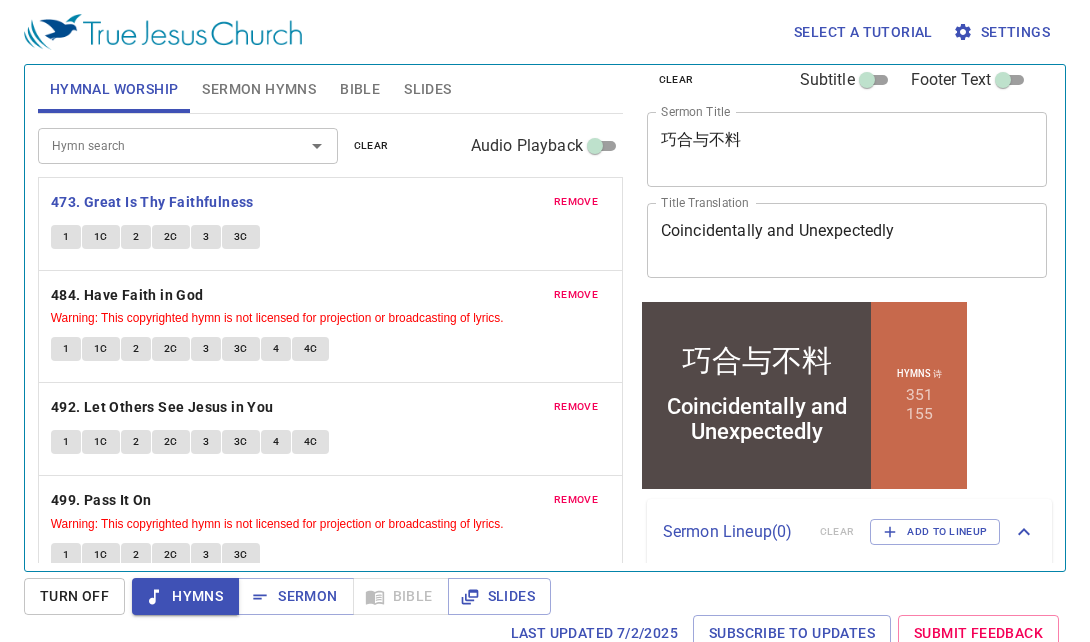 click on "1" at bounding box center [66, 237] 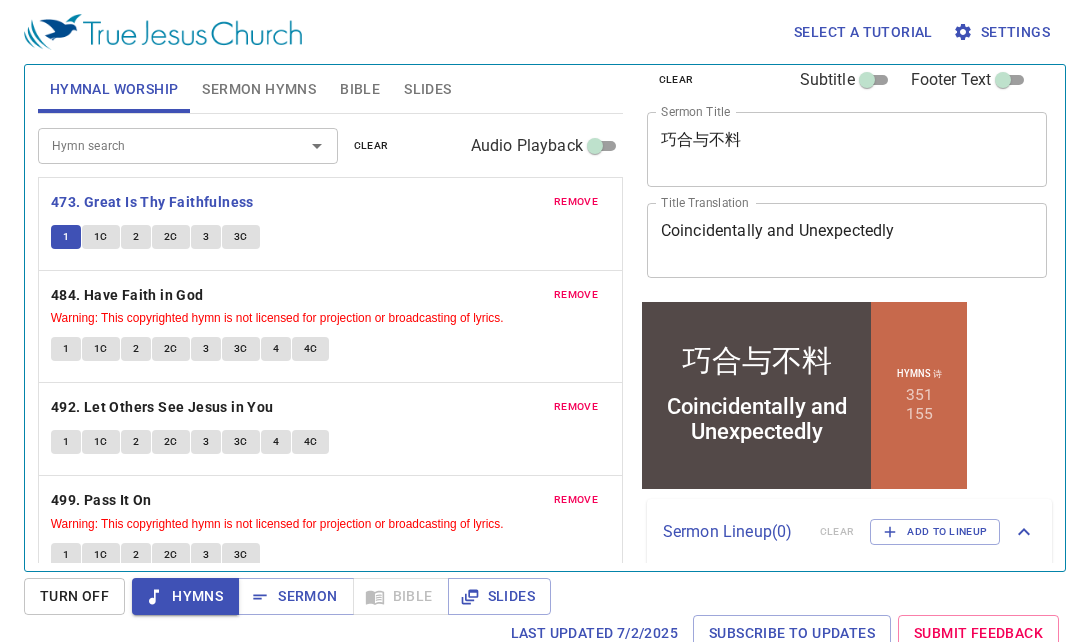 click on "1C" at bounding box center [101, 237] 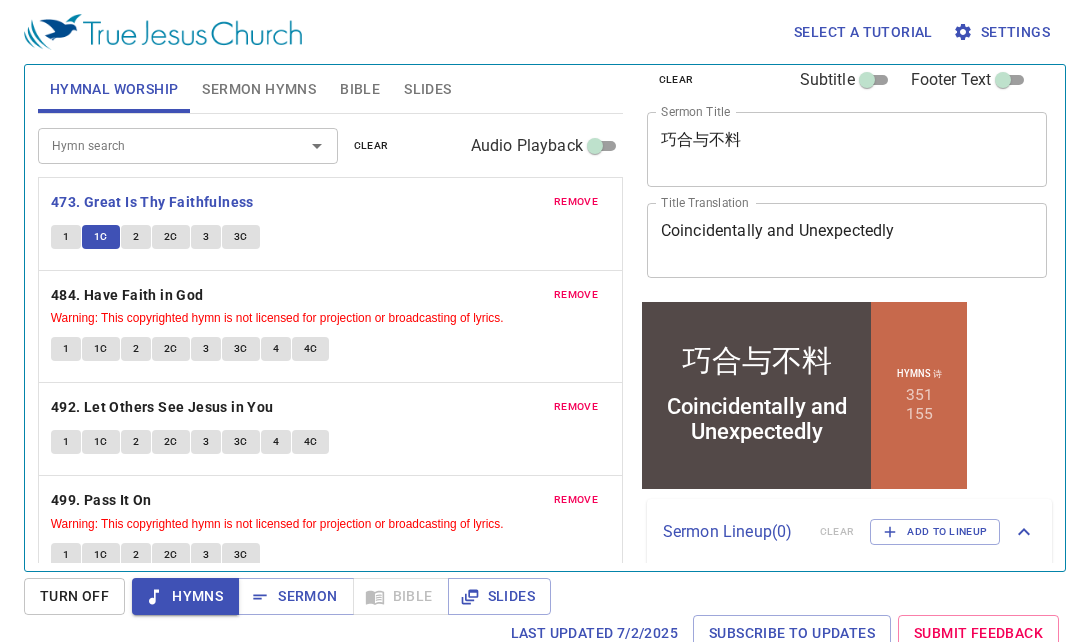 type 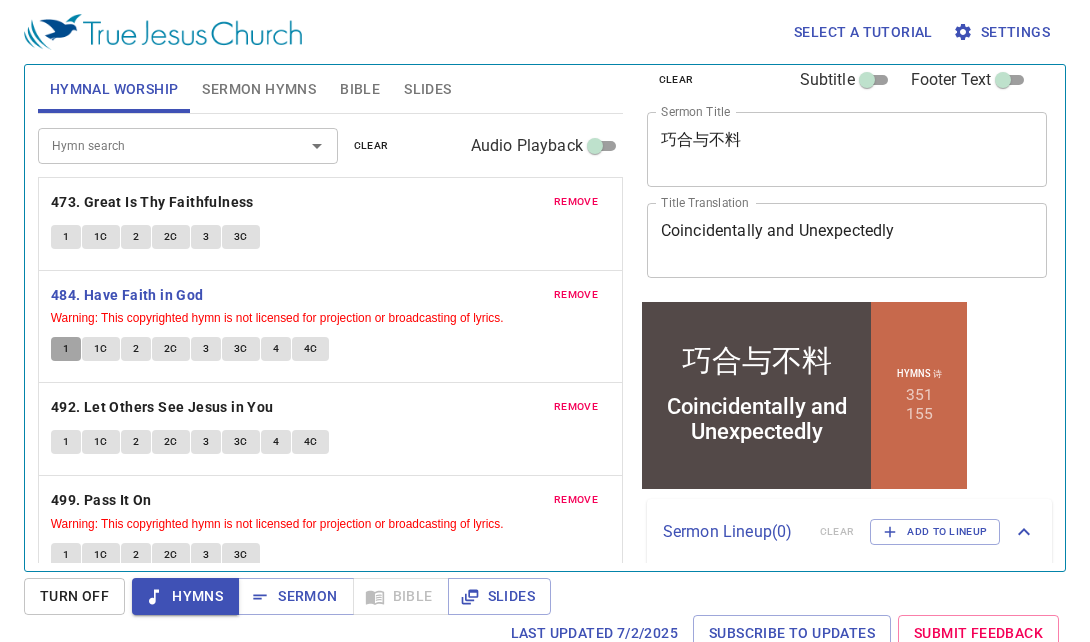 click on "1" at bounding box center [66, 349] 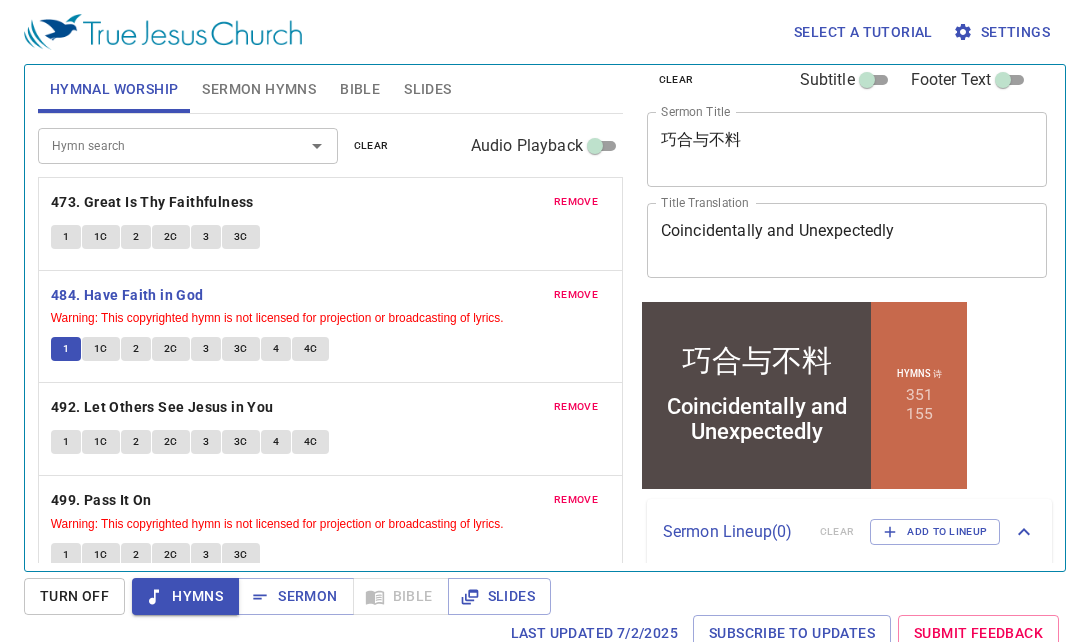 click on "1 1C 2 2C 3 3C 4 4C" 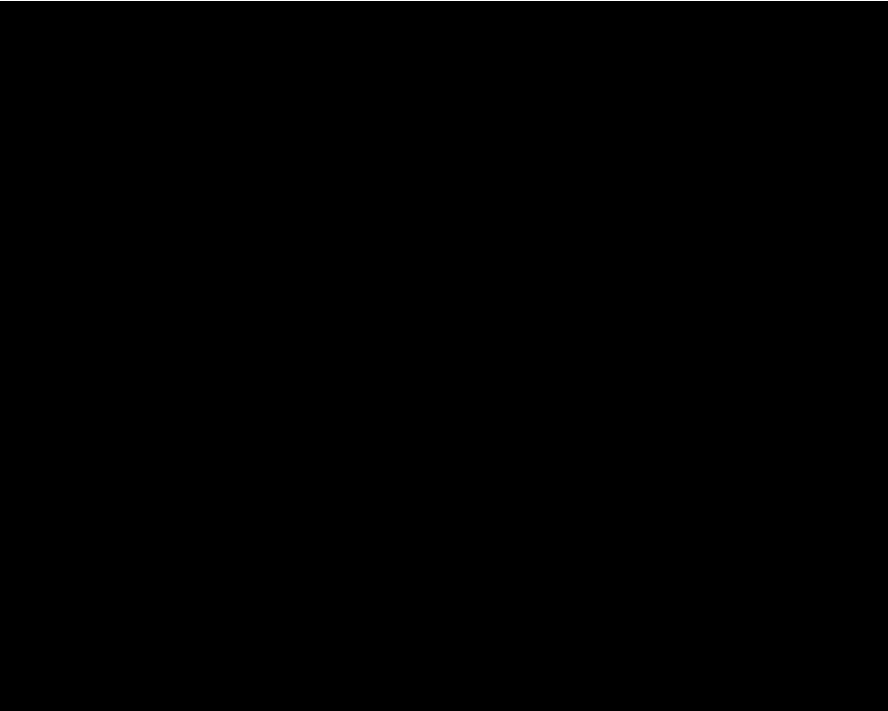 scroll, scrollTop: 0, scrollLeft: 0, axis: both 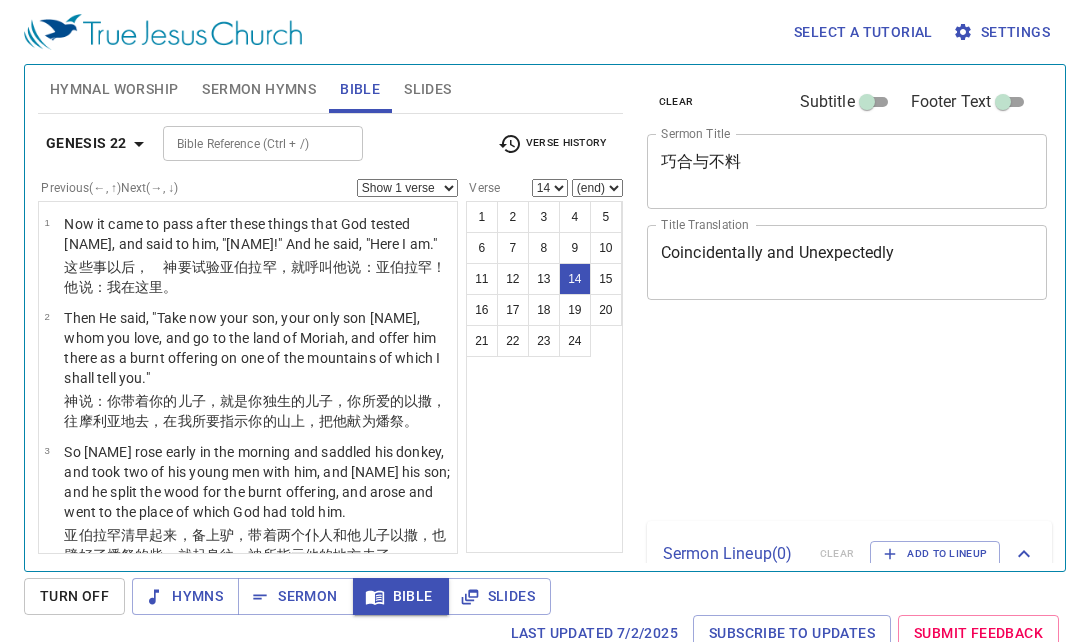 select on "14" 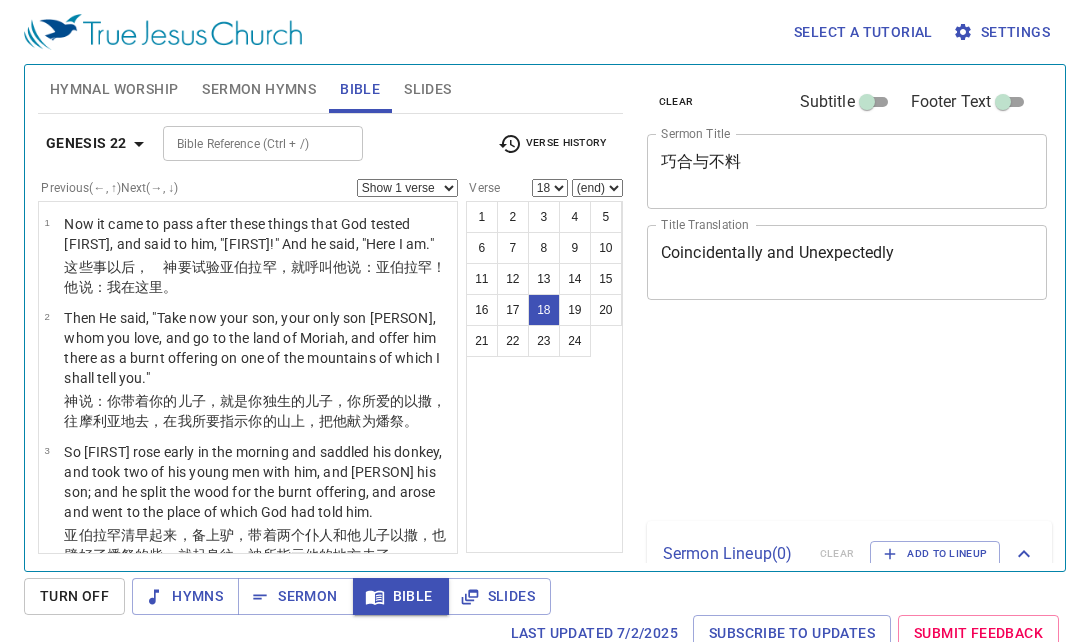 select on "18" 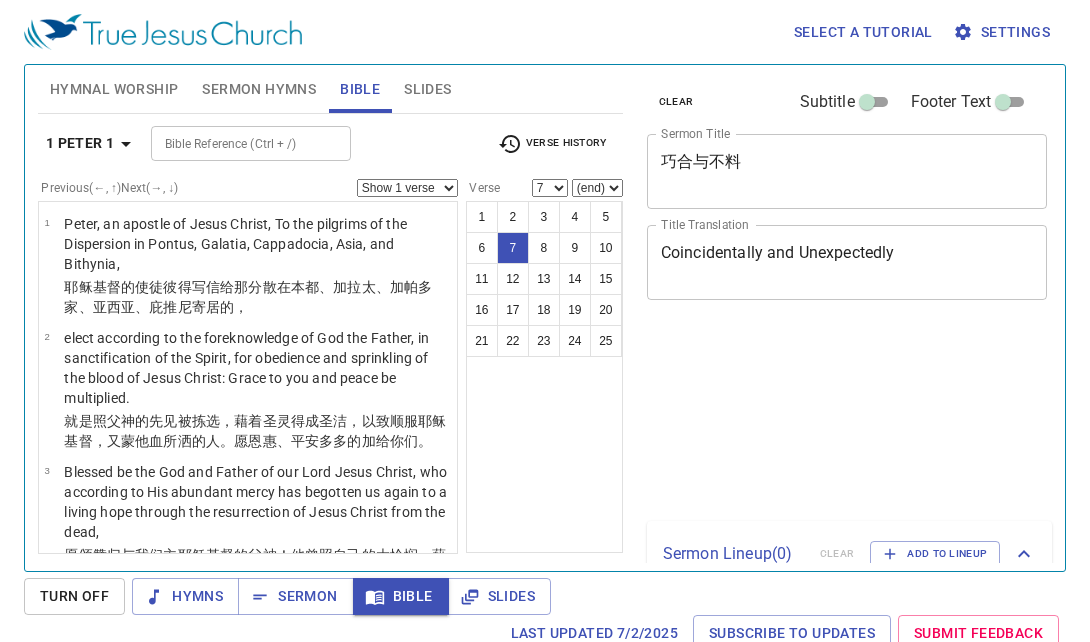 select on "7" 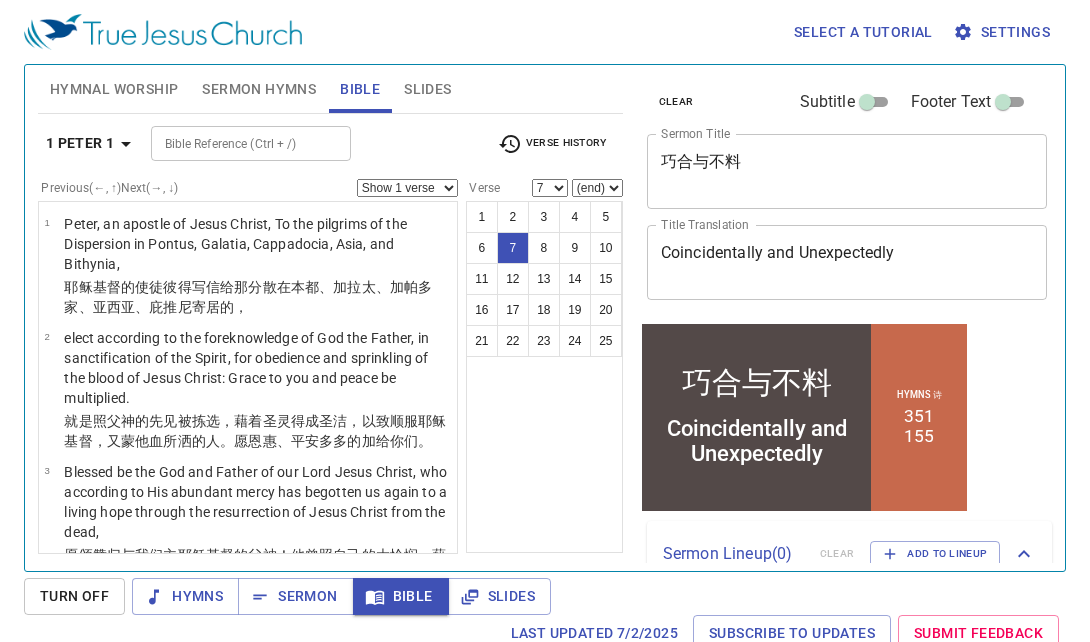 scroll, scrollTop: 10, scrollLeft: 0, axis: vertical 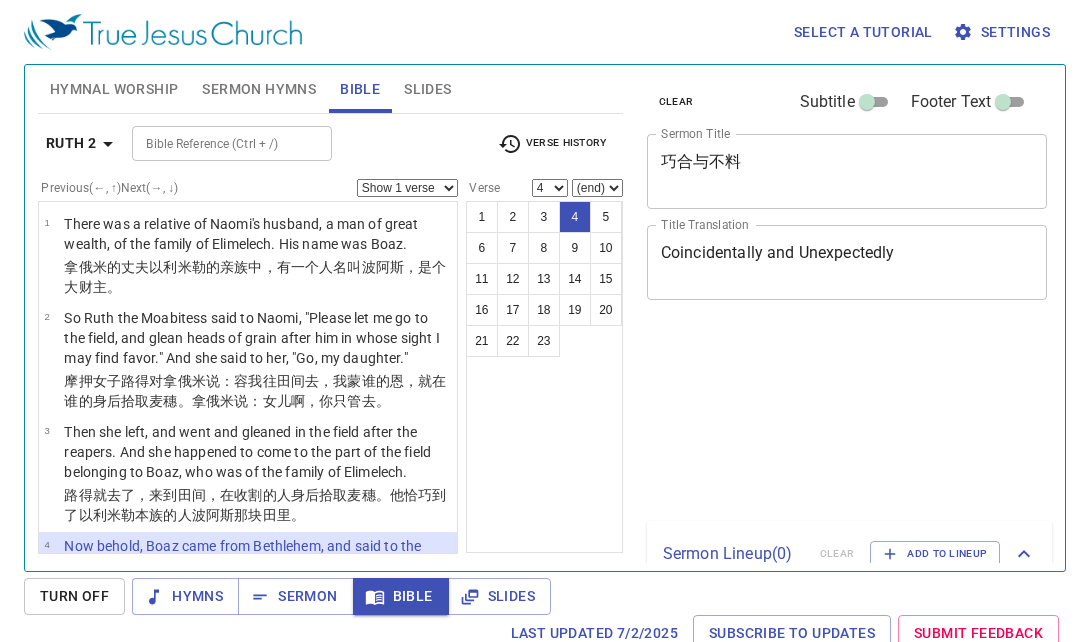 select on "4" 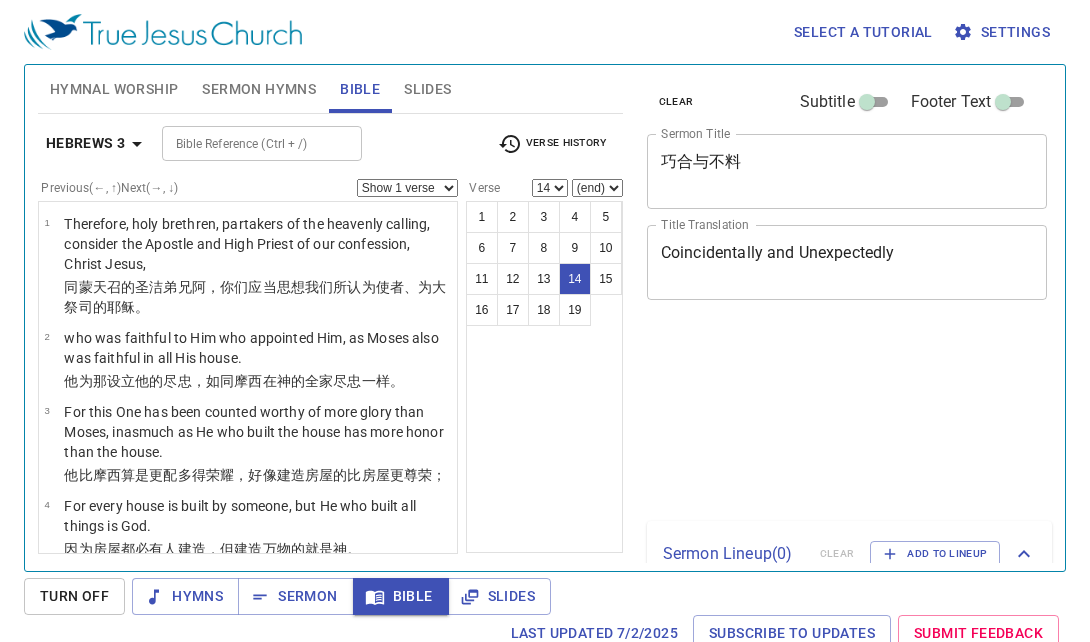 select on "14" 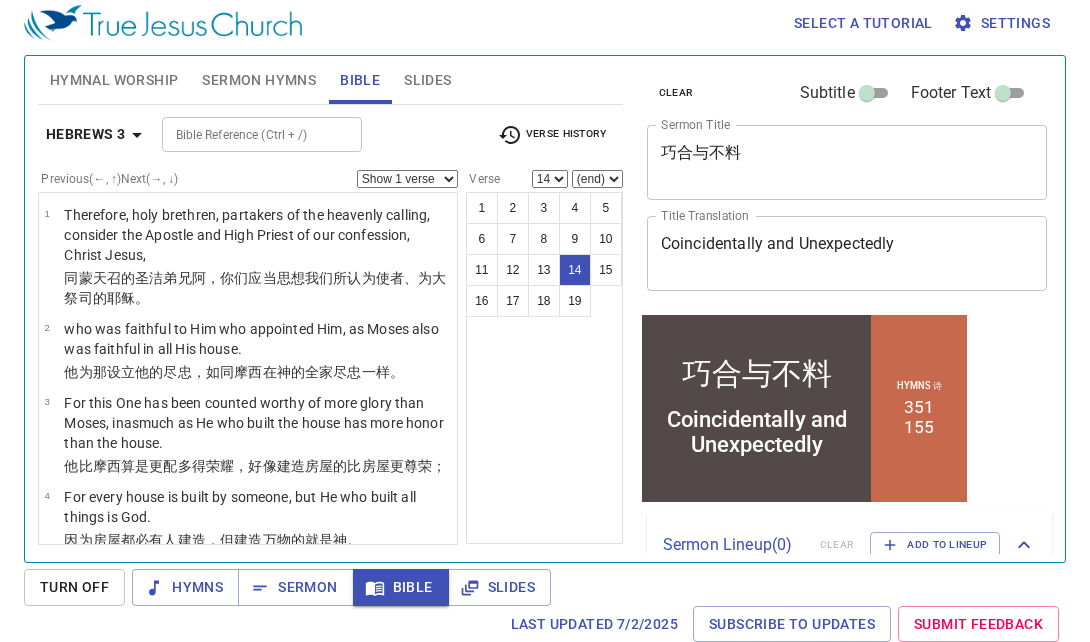 scroll, scrollTop: 10, scrollLeft: 0, axis: vertical 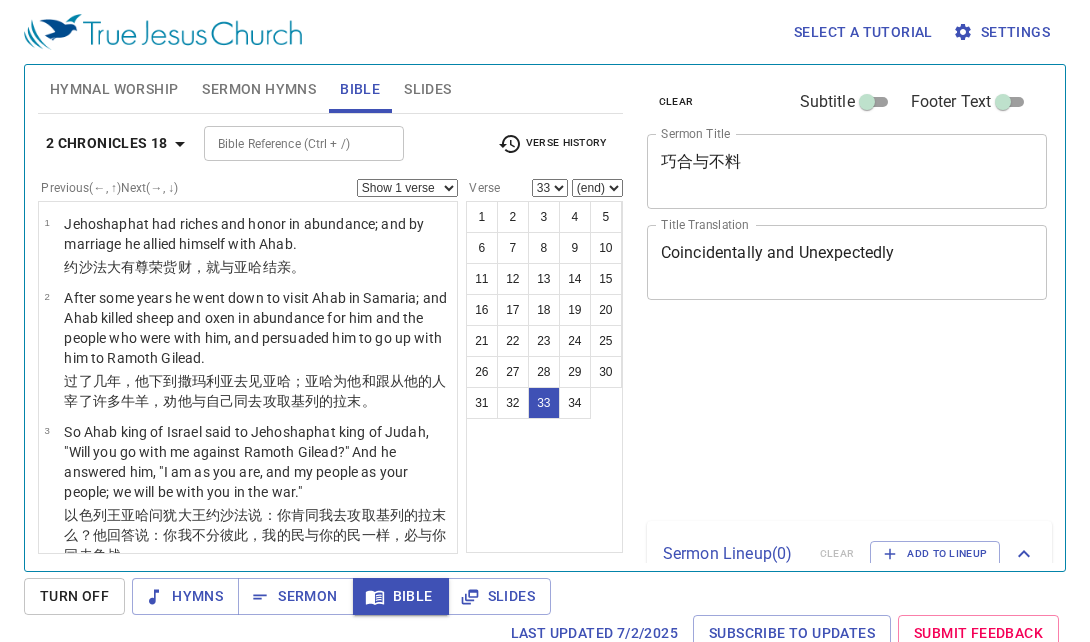 select on "33" 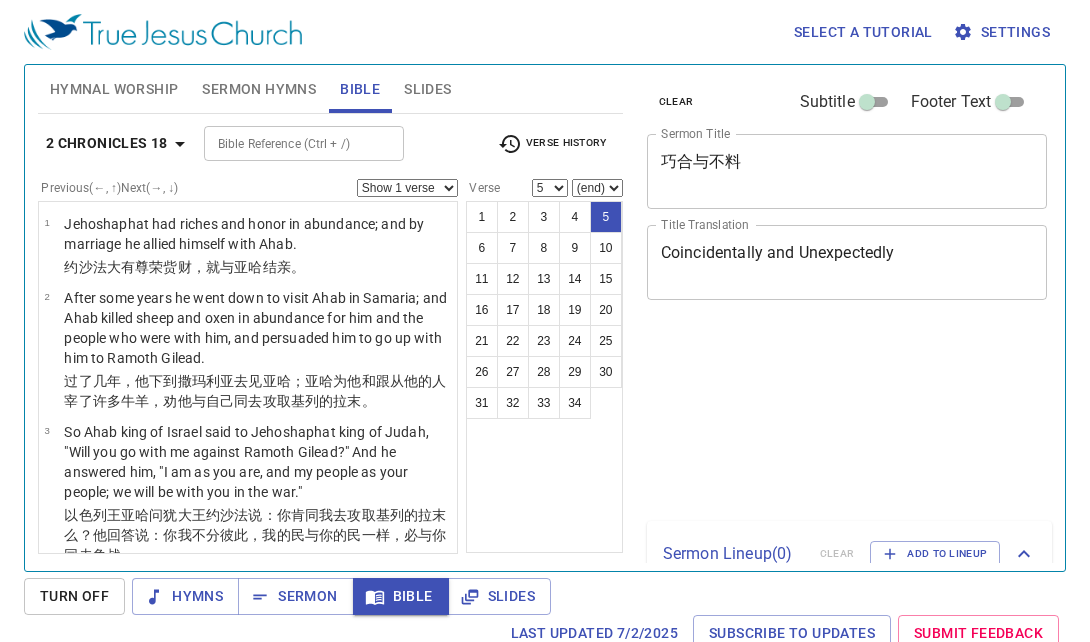 select on "5" 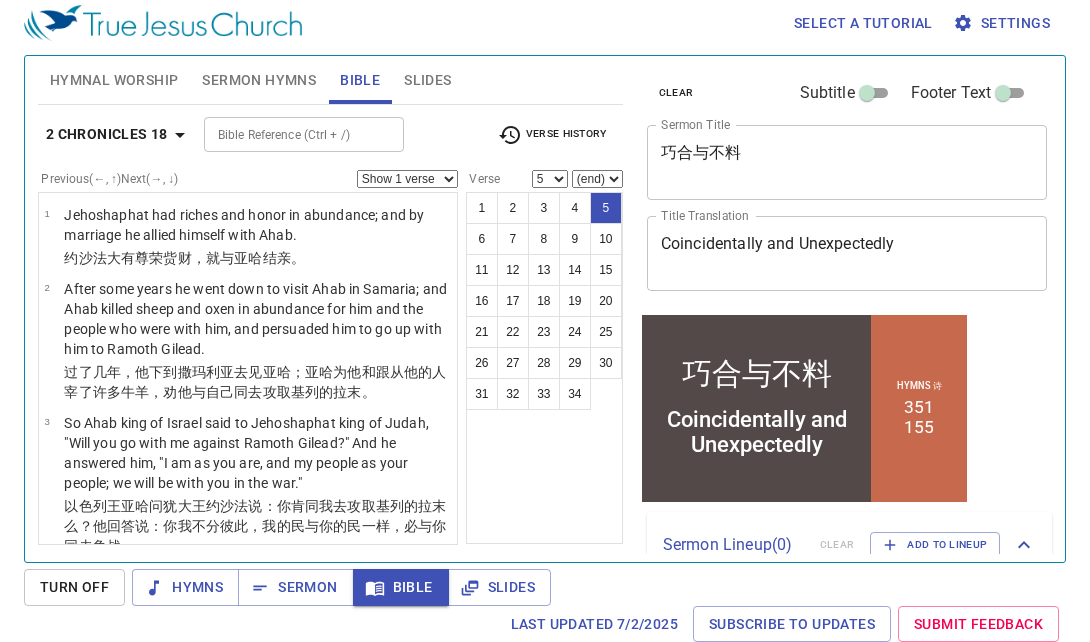 scroll, scrollTop: 10, scrollLeft: 0, axis: vertical 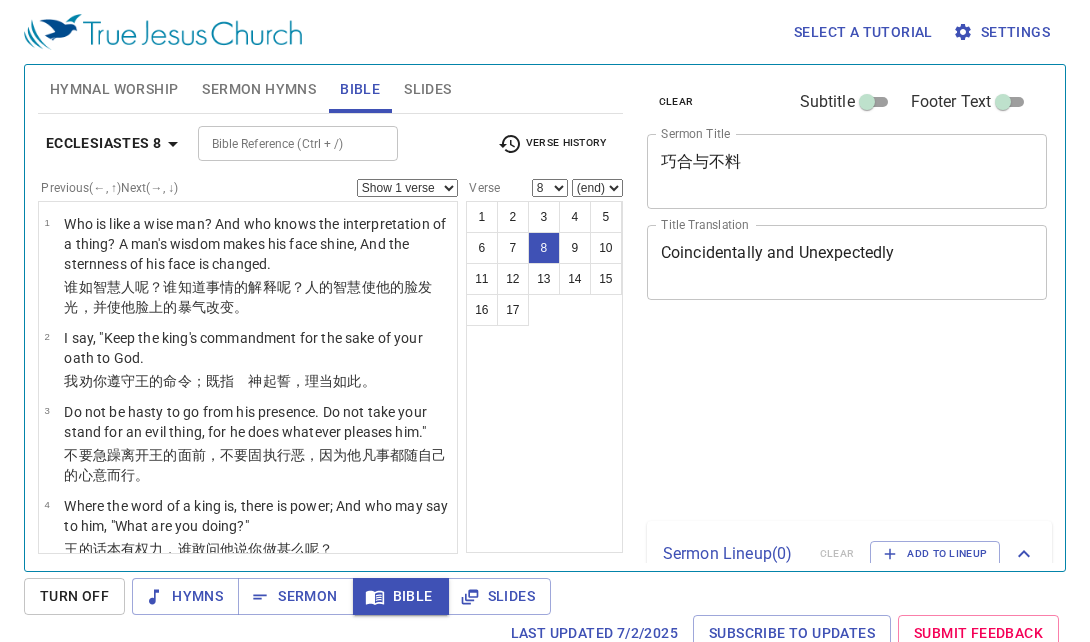 select on "8" 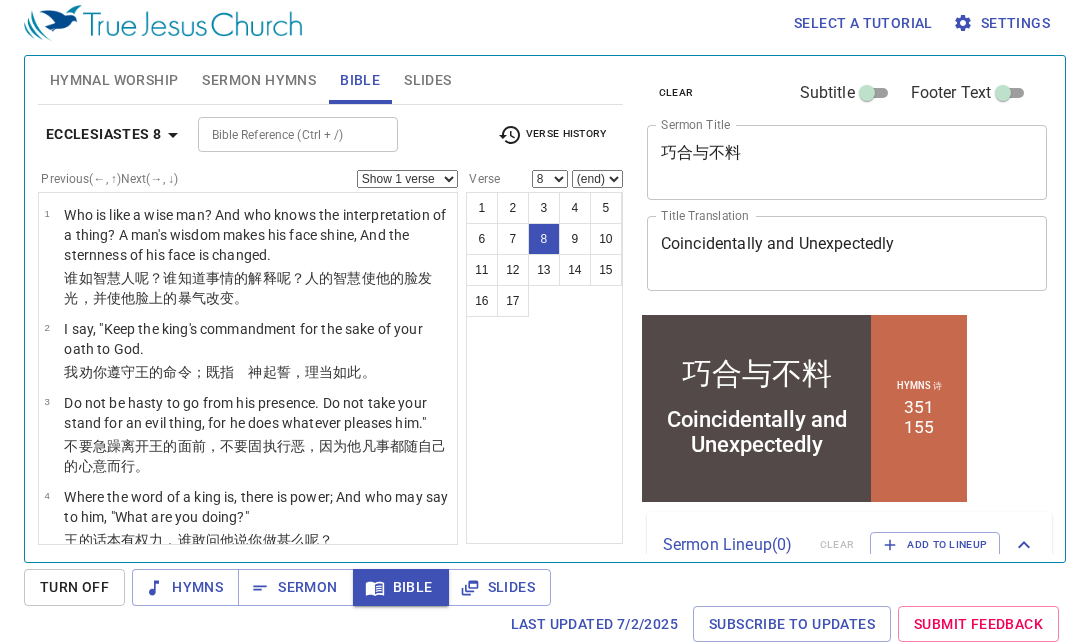 scroll, scrollTop: 10, scrollLeft: 0, axis: vertical 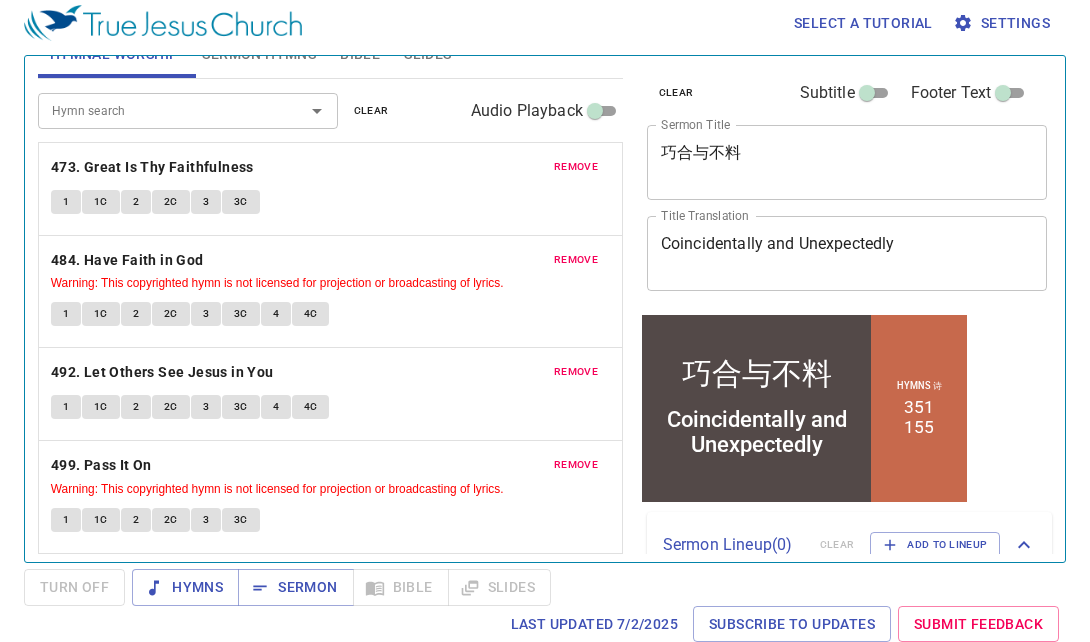 click on "remove" at bounding box center (576, 167) 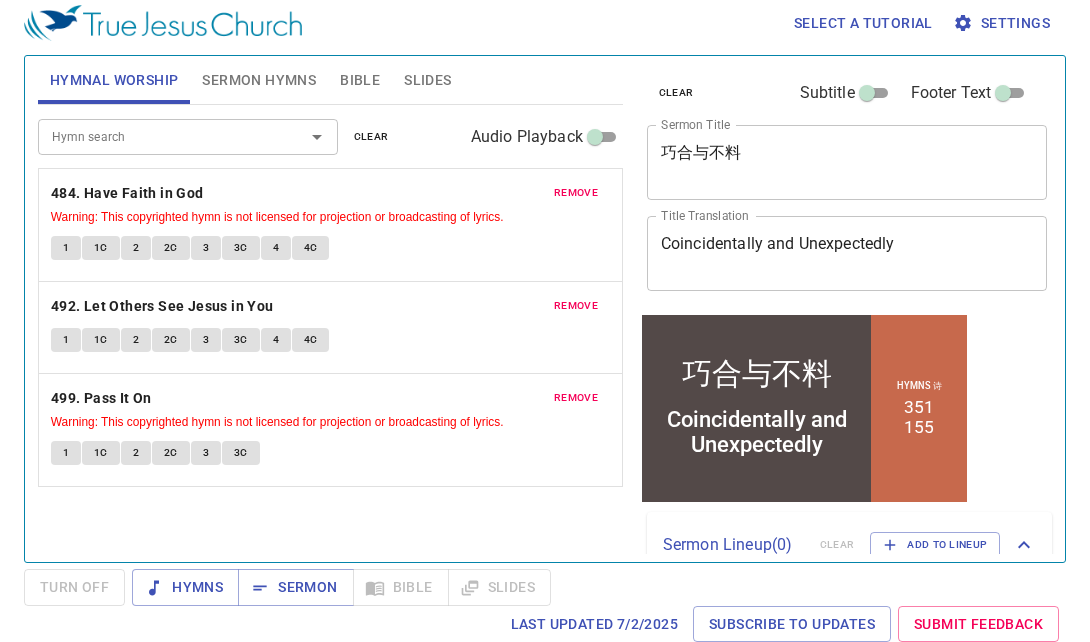 scroll, scrollTop: 0, scrollLeft: 0, axis: both 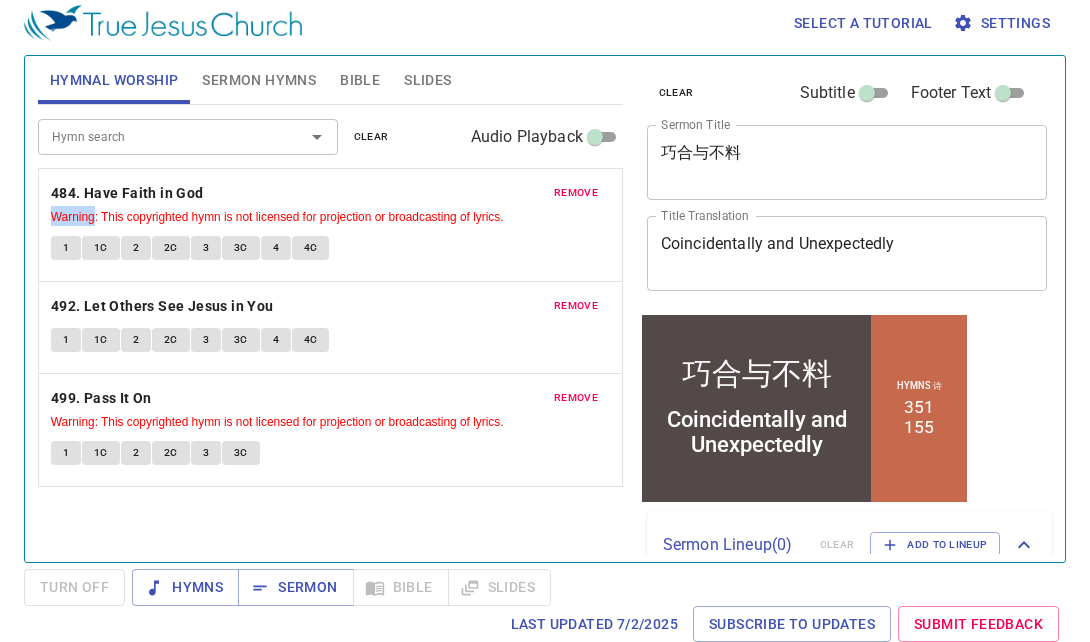 click on "remove 484. Have Faith in God   Warning: This copyrighted hymn is not licensed for projection or broadcasting of lyrics. 1 1C 2 2C 3 3C 4 4C" at bounding box center (330, 225) 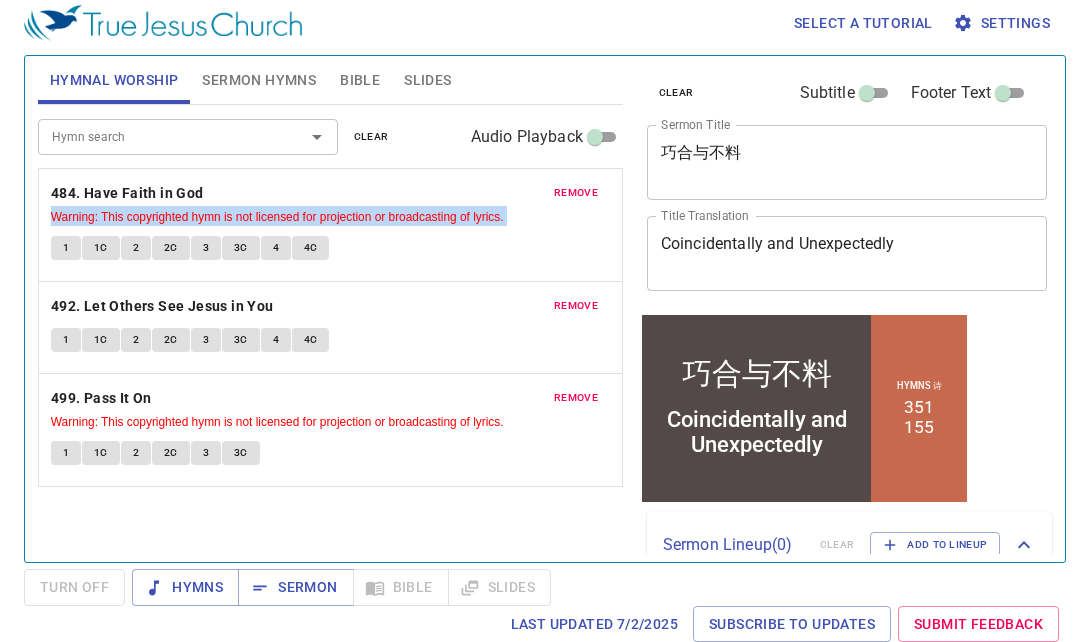 click on "remove 484. Have Faith in God   Warning: This copyrighted hymn is not licensed for projection or broadcasting of lyrics. 1 1C 2 2C 3 3C 4 4C" at bounding box center [330, 225] 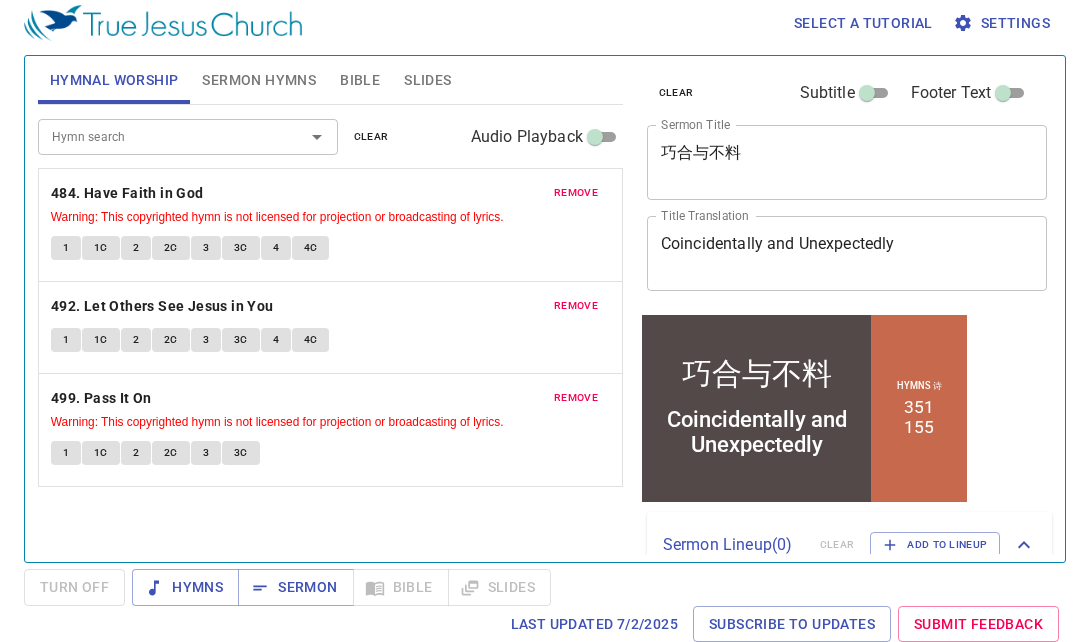 click on "remove 484. Have Faith in God   Warning: This copyrighted hymn is not licensed for projection or broadcasting of lyrics. 1 1C 2 2C 3 3C 4 4C" at bounding box center (330, 225) 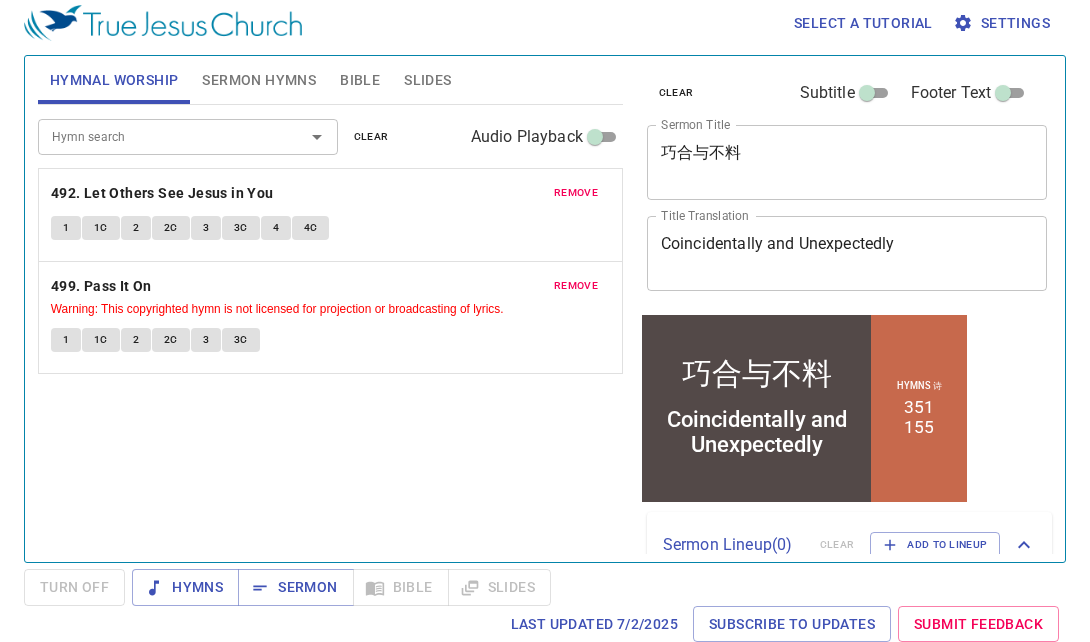click on "remove" at bounding box center [576, 193] 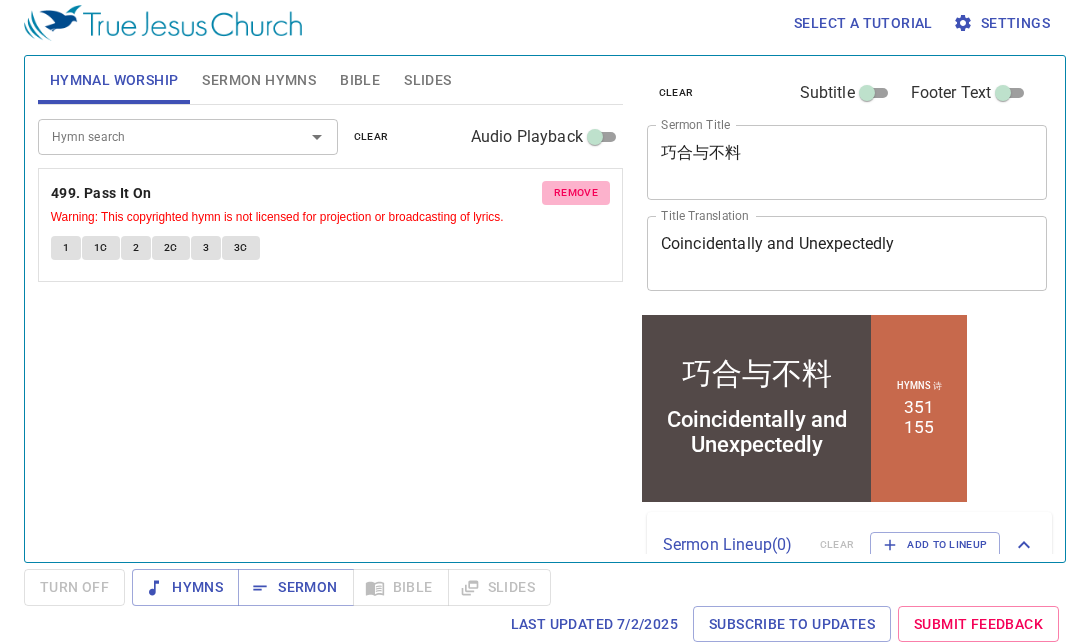 click on "remove" at bounding box center [576, 193] 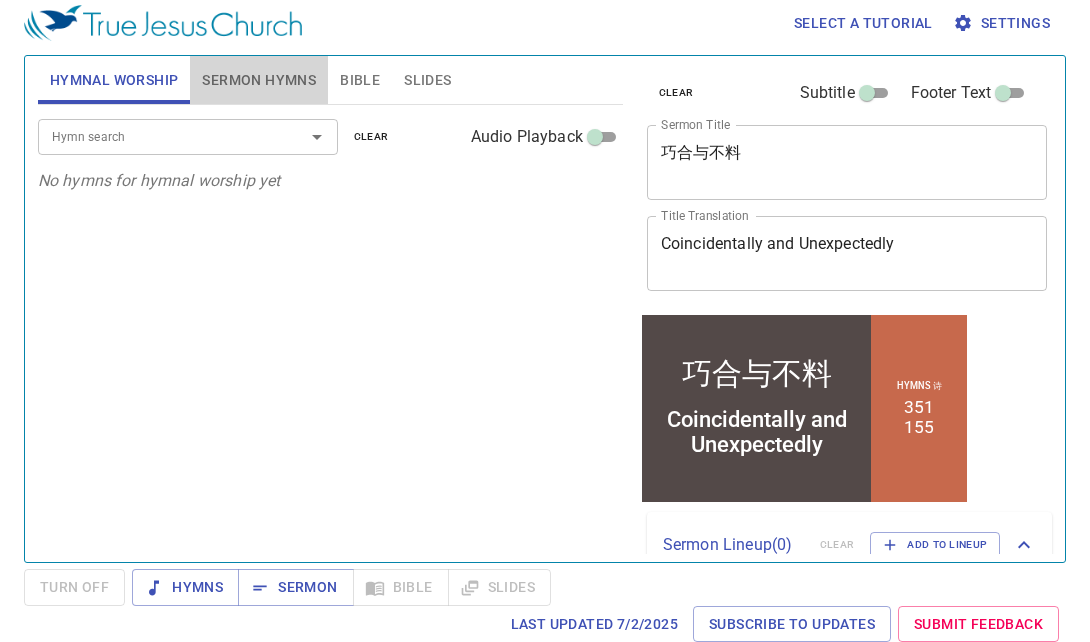 click on "Sermon Hymns" at bounding box center (259, 80) 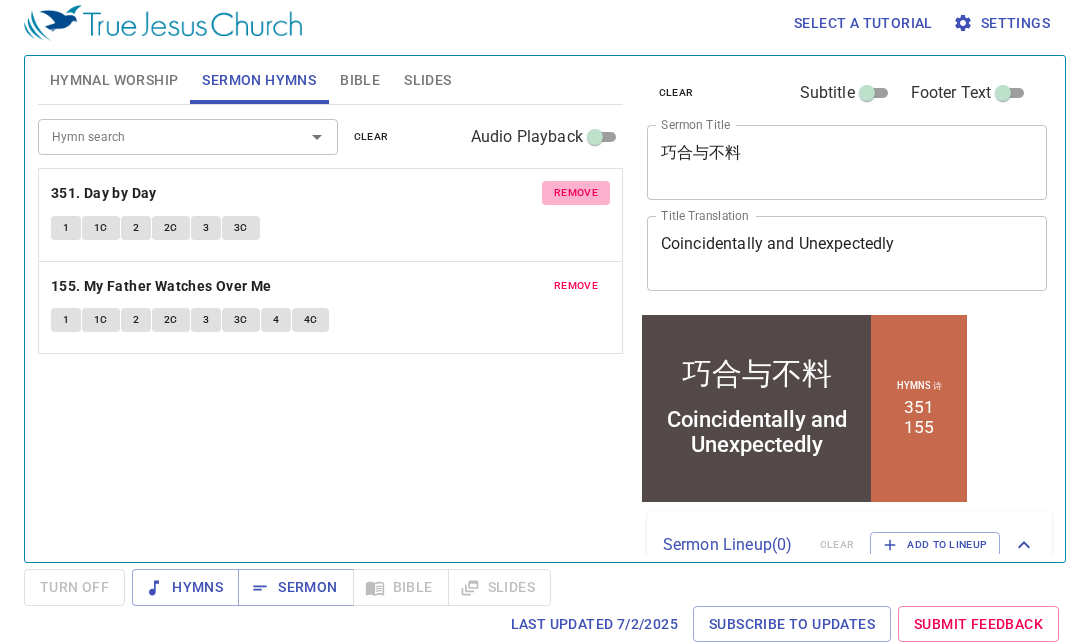 click on "remove" at bounding box center [576, 193] 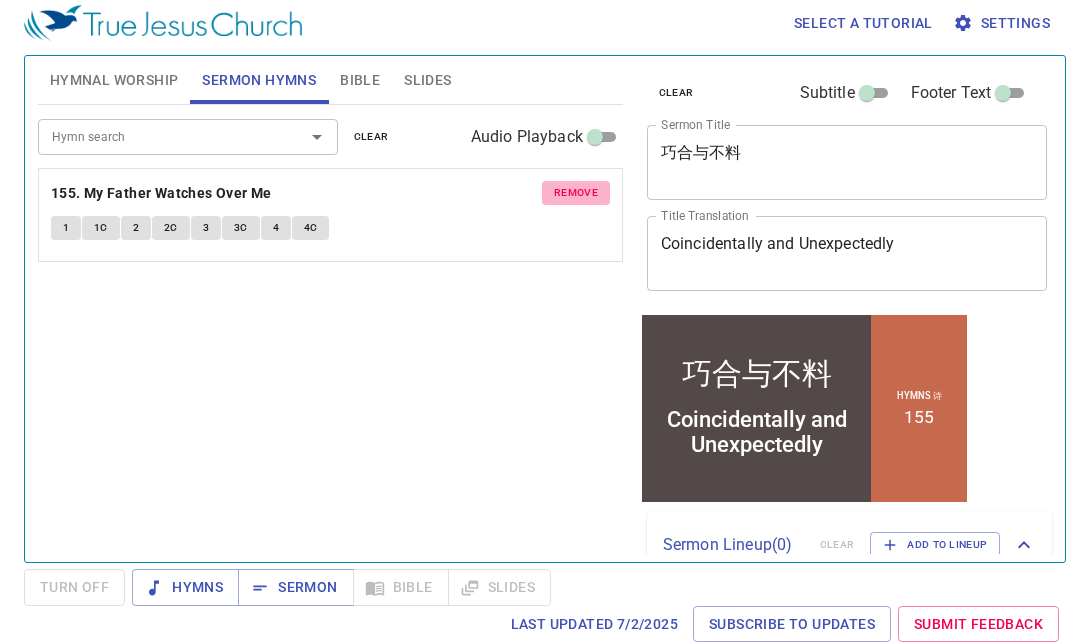 click on "remove" at bounding box center [576, 193] 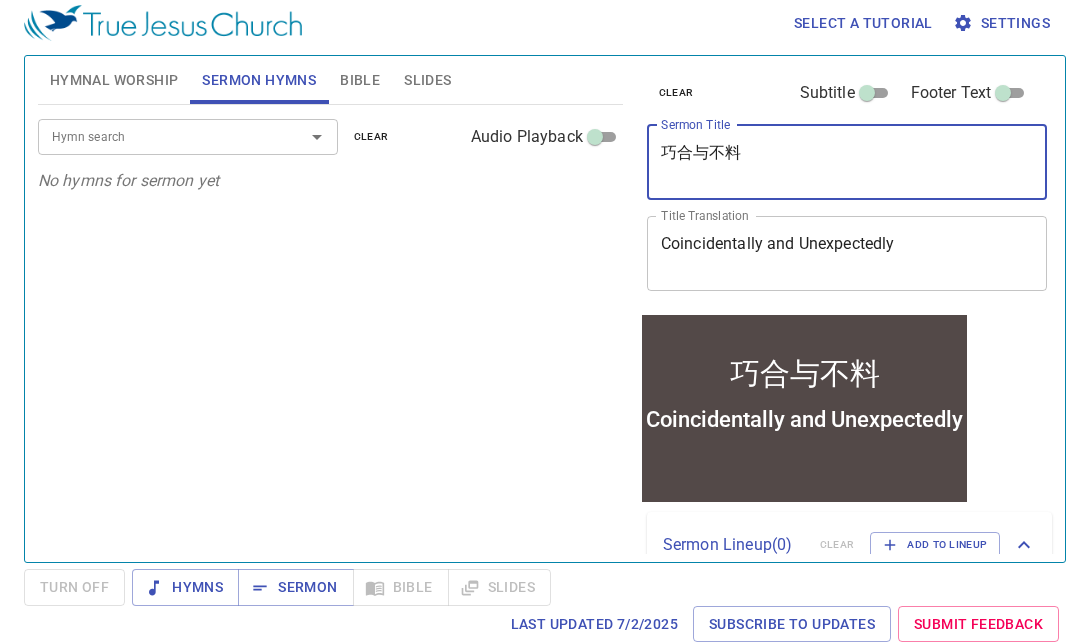 click on "巧合与不料" at bounding box center [847, 162] 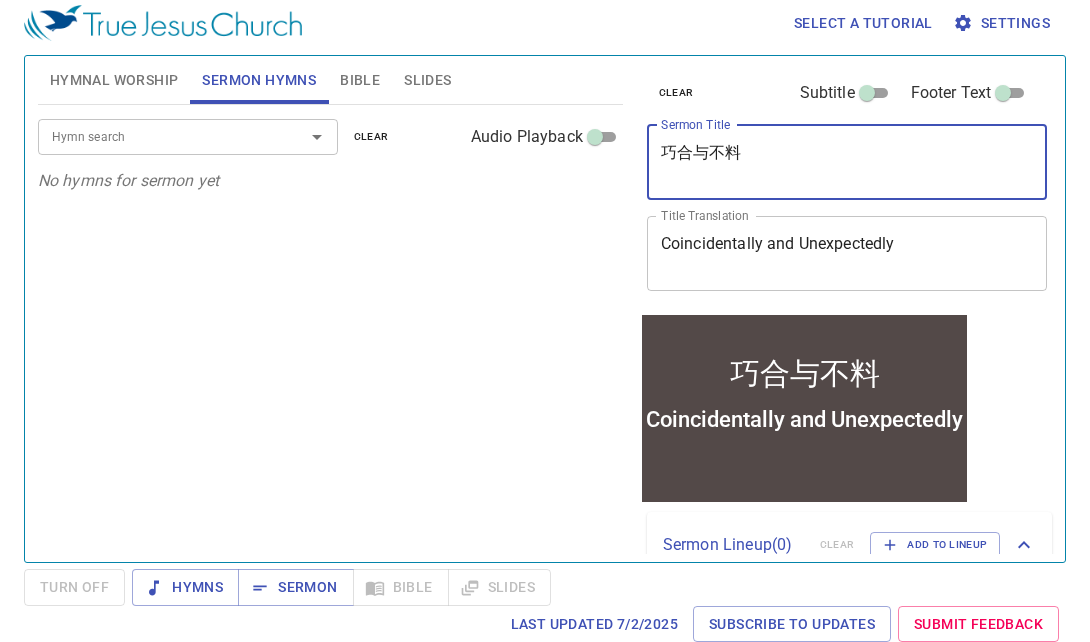 drag, startPoint x: 806, startPoint y: 167, endPoint x: 595, endPoint y: 167, distance: 211 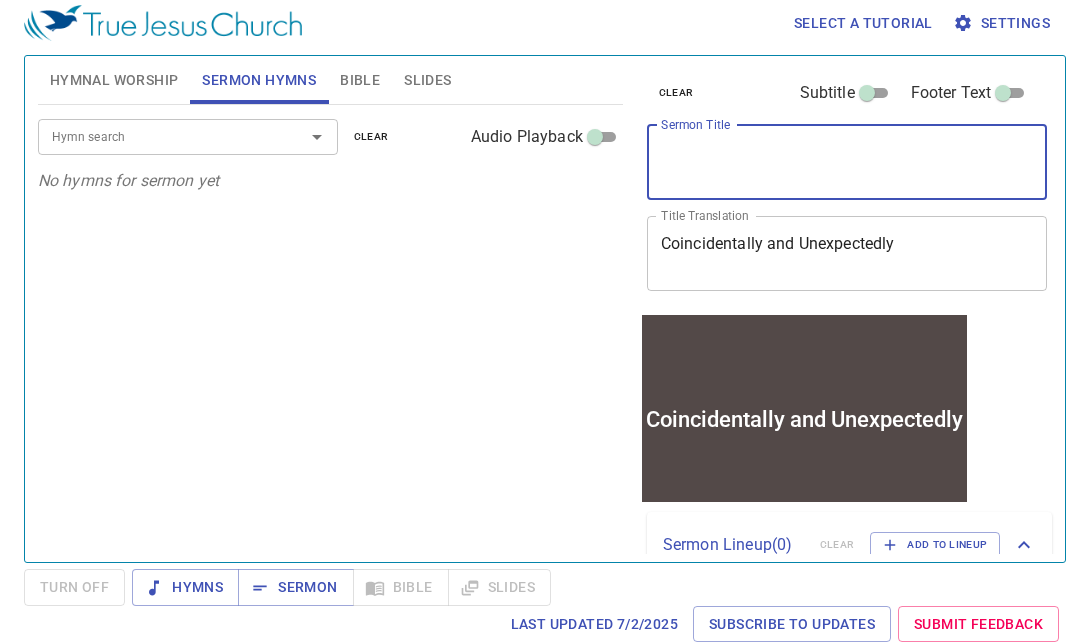 paste 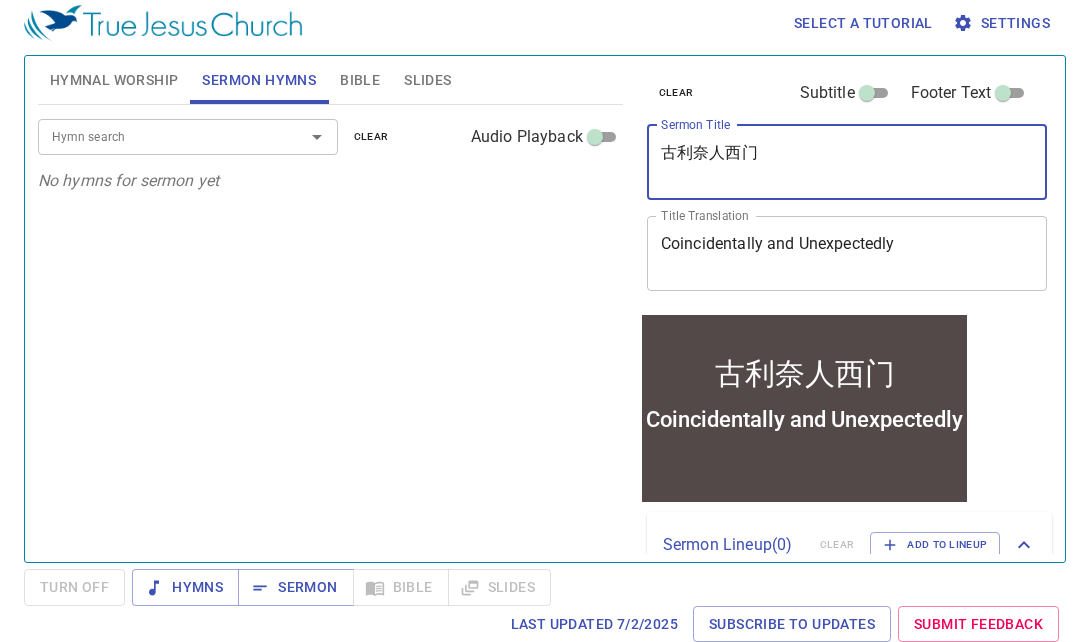 type on "古利奈人西门" 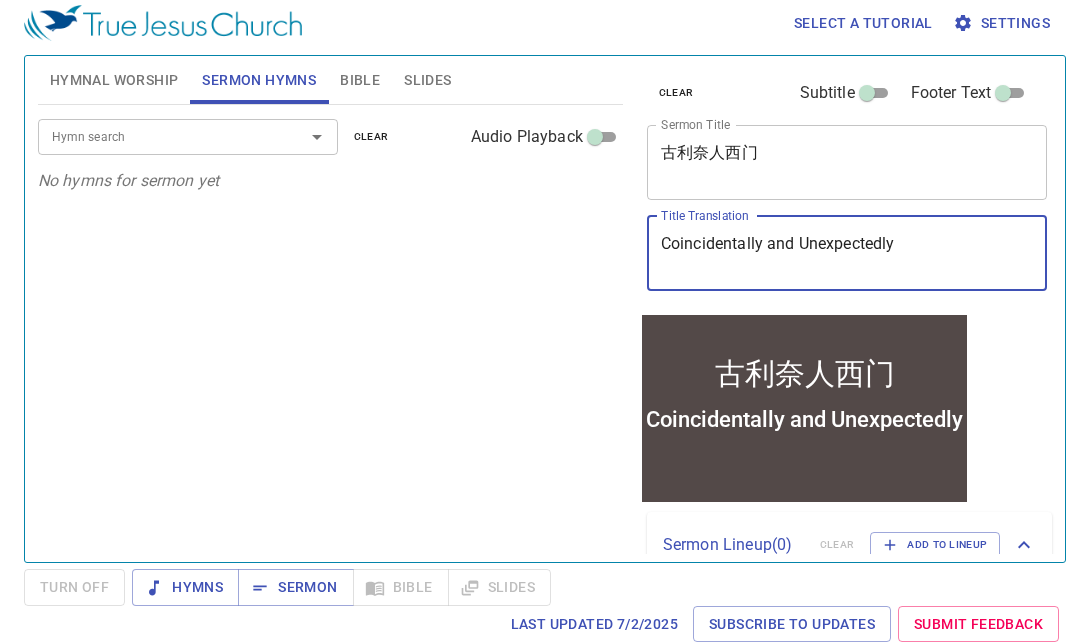 drag, startPoint x: 915, startPoint y: 268, endPoint x: 560, endPoint y: 265, distance: 355.01266 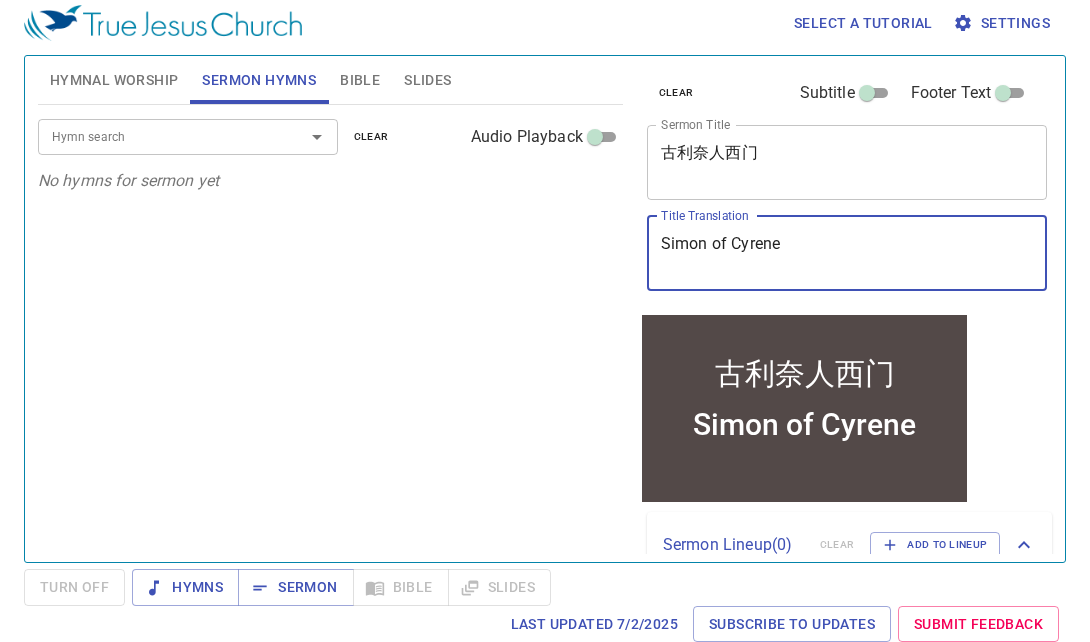 type on "Simon of Cyrene" 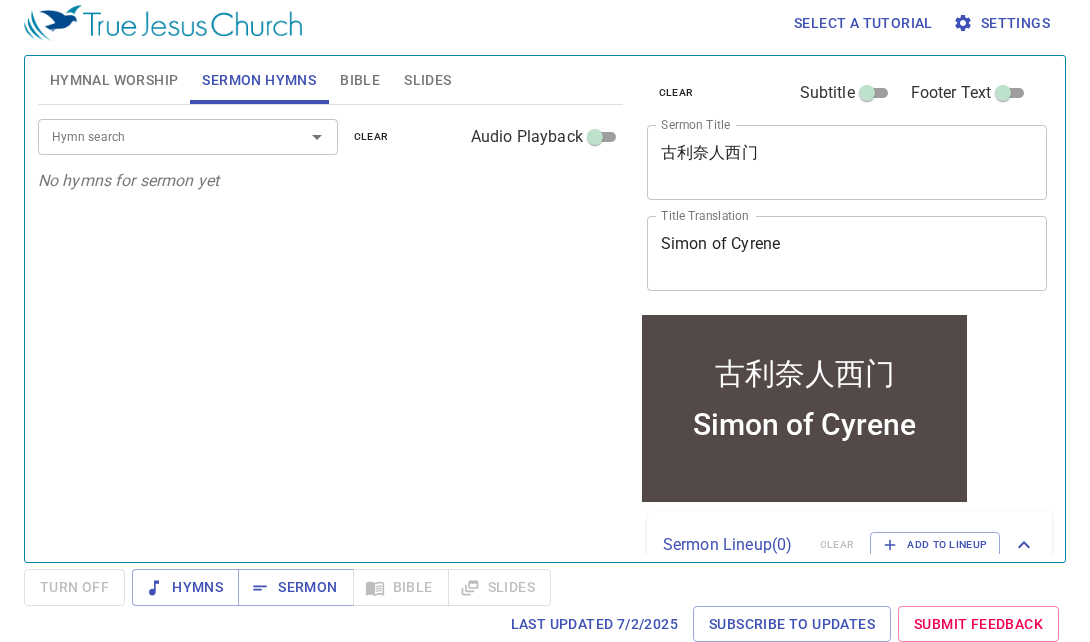 click on "Hymn search Hymn search   clear Audio Playback No hymns for sermon yet" at bounding box center (330, 325) 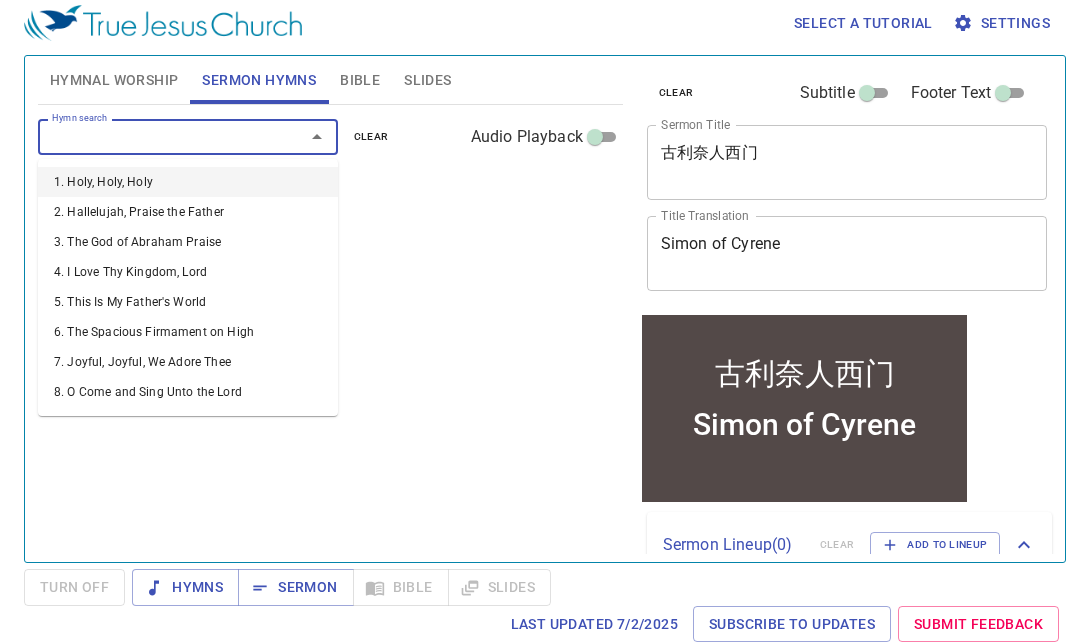 click on "Hymn search" at bounding box center (158, 136) 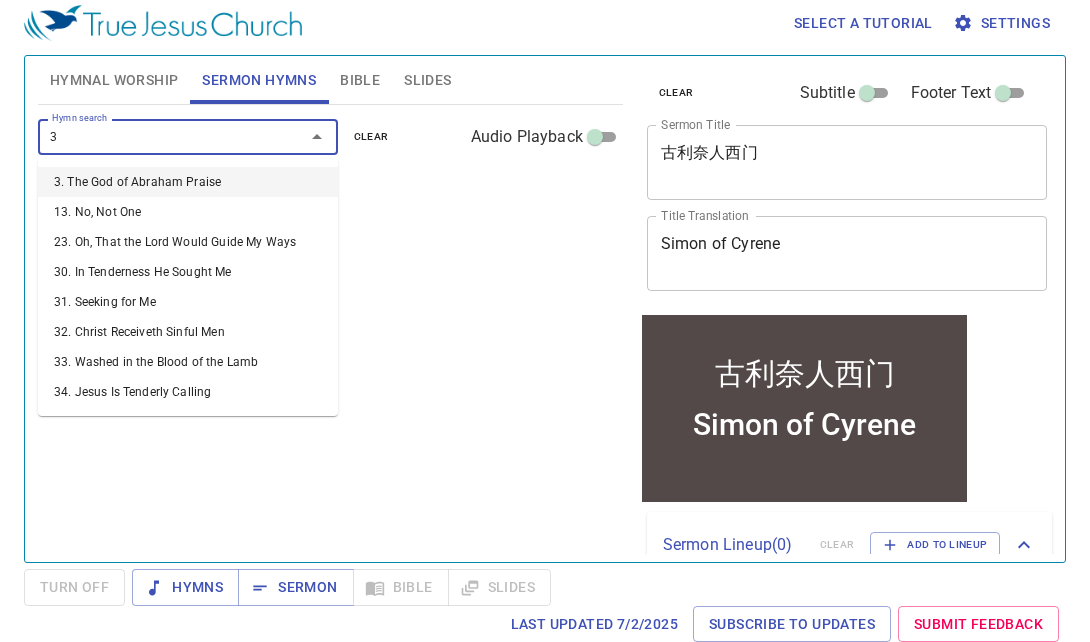 type on "36" 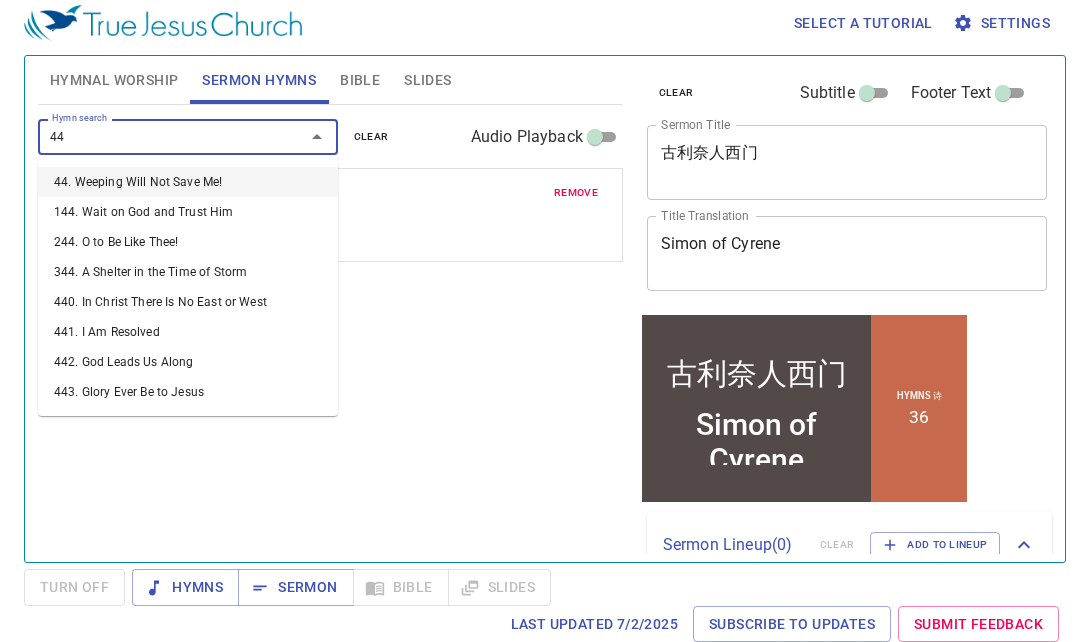 type on "445" 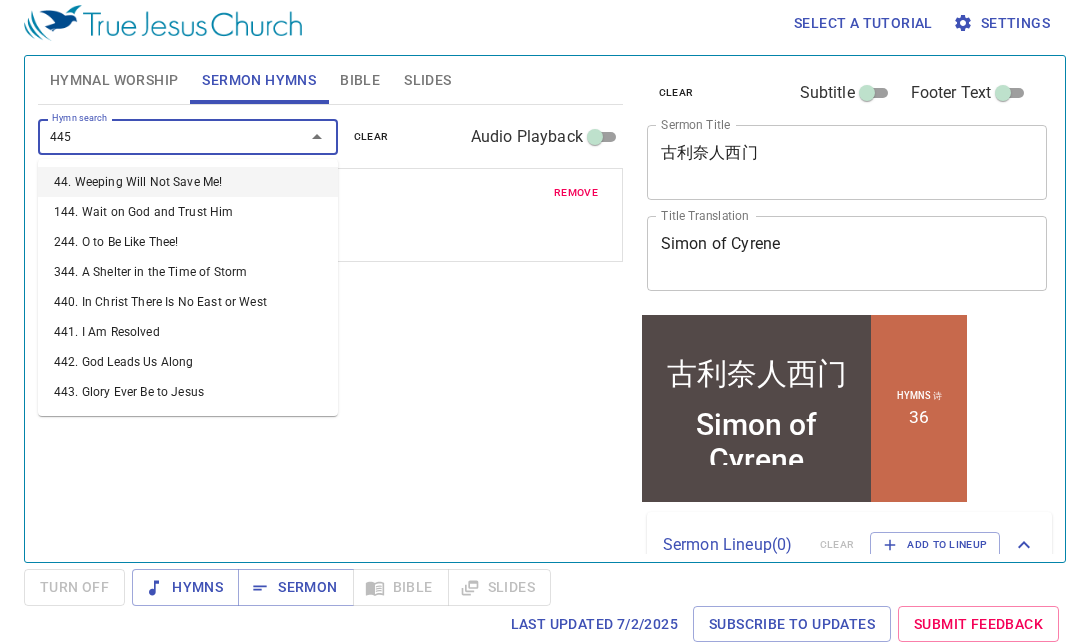 type 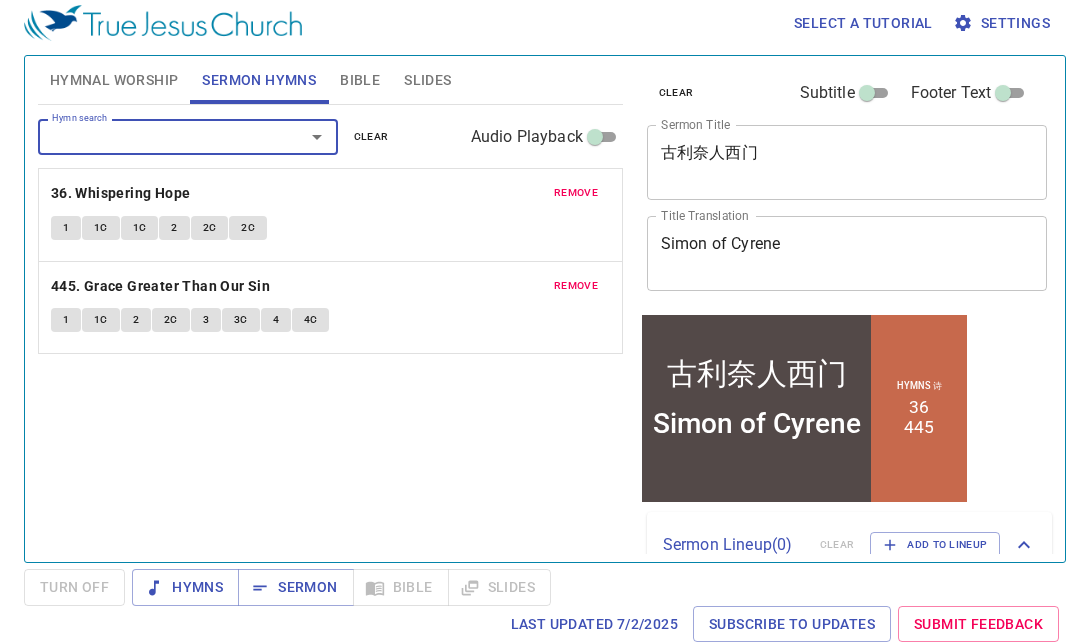 click on "Bible" at bounding box center (360, 80) 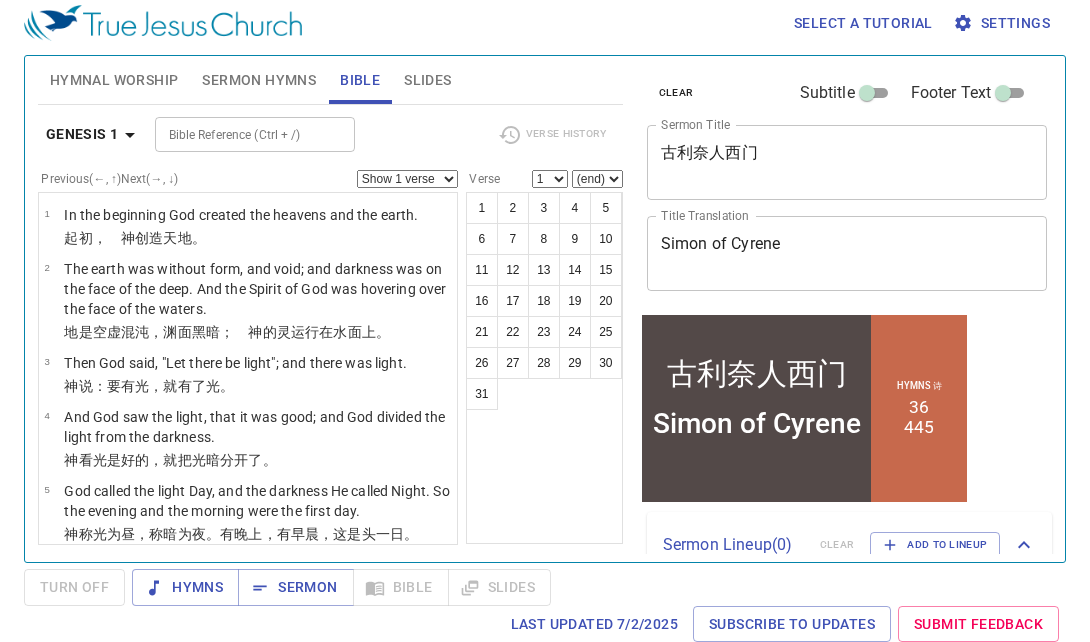 click on "Slides" at bounding box center [427, 80] 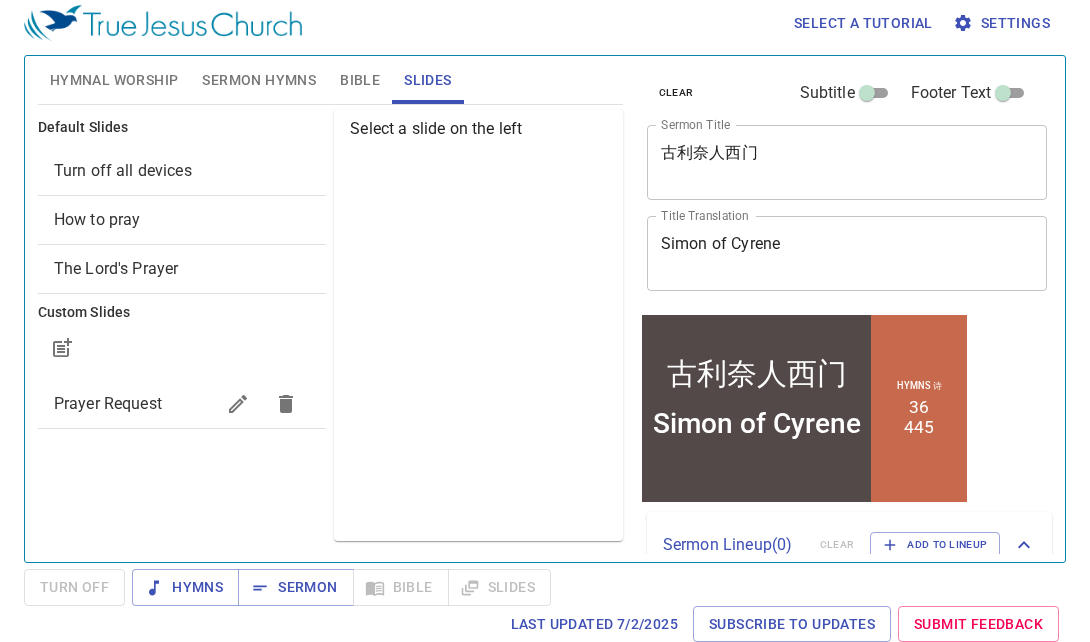 click on "Sermon Hymns" at bounding box center (259, 80) 